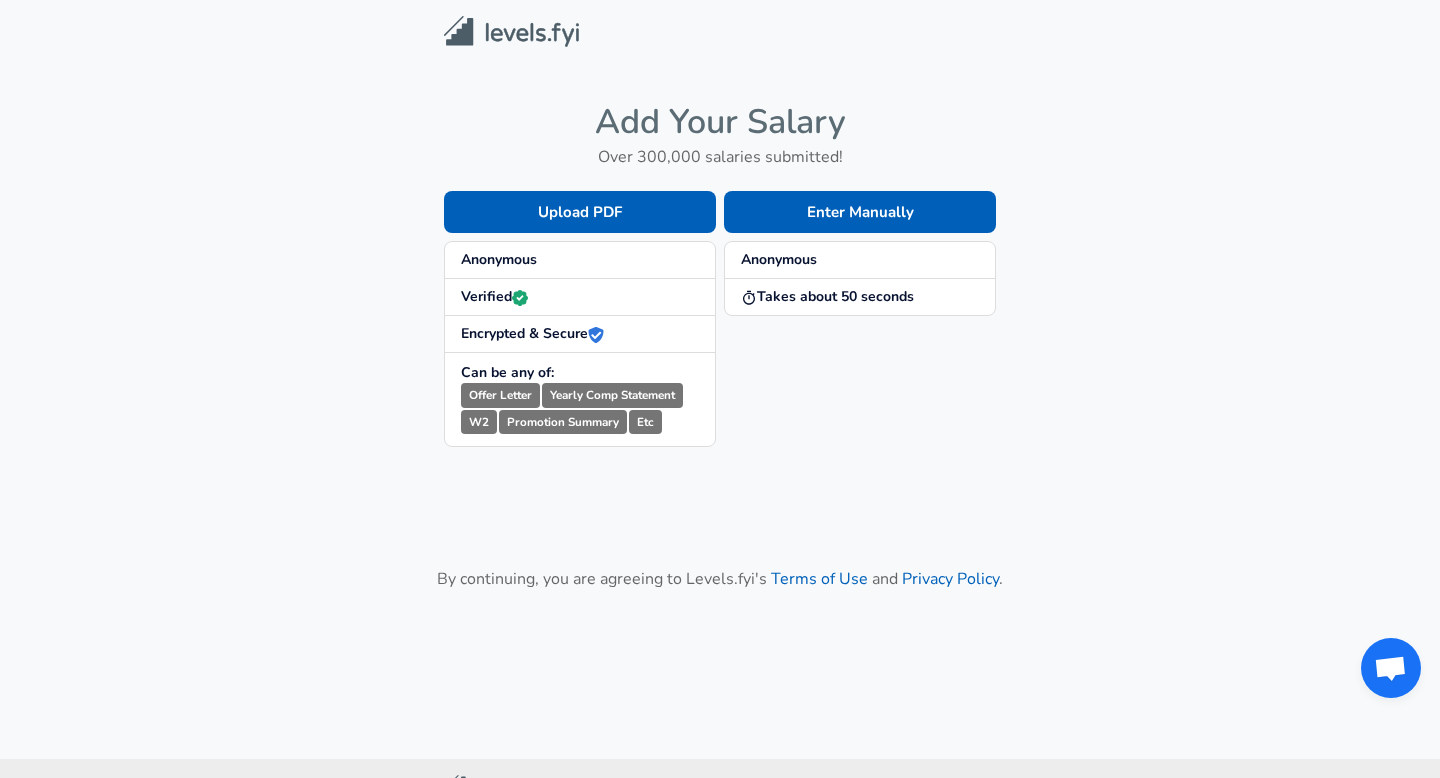 scroll, scrollTop: 0, scrollLeft: 0, axis: both 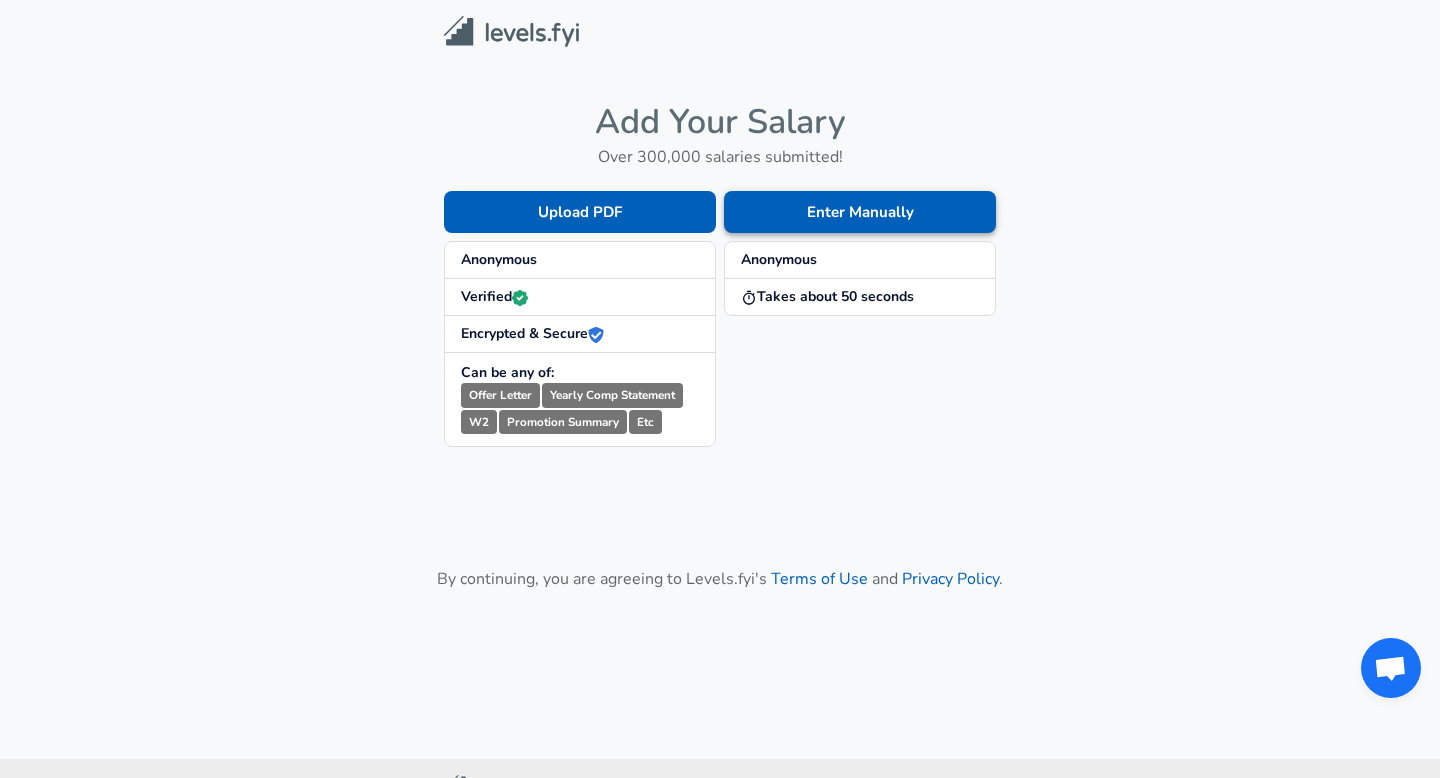 click on "Enter Manually" at bounding box center [860, 212] 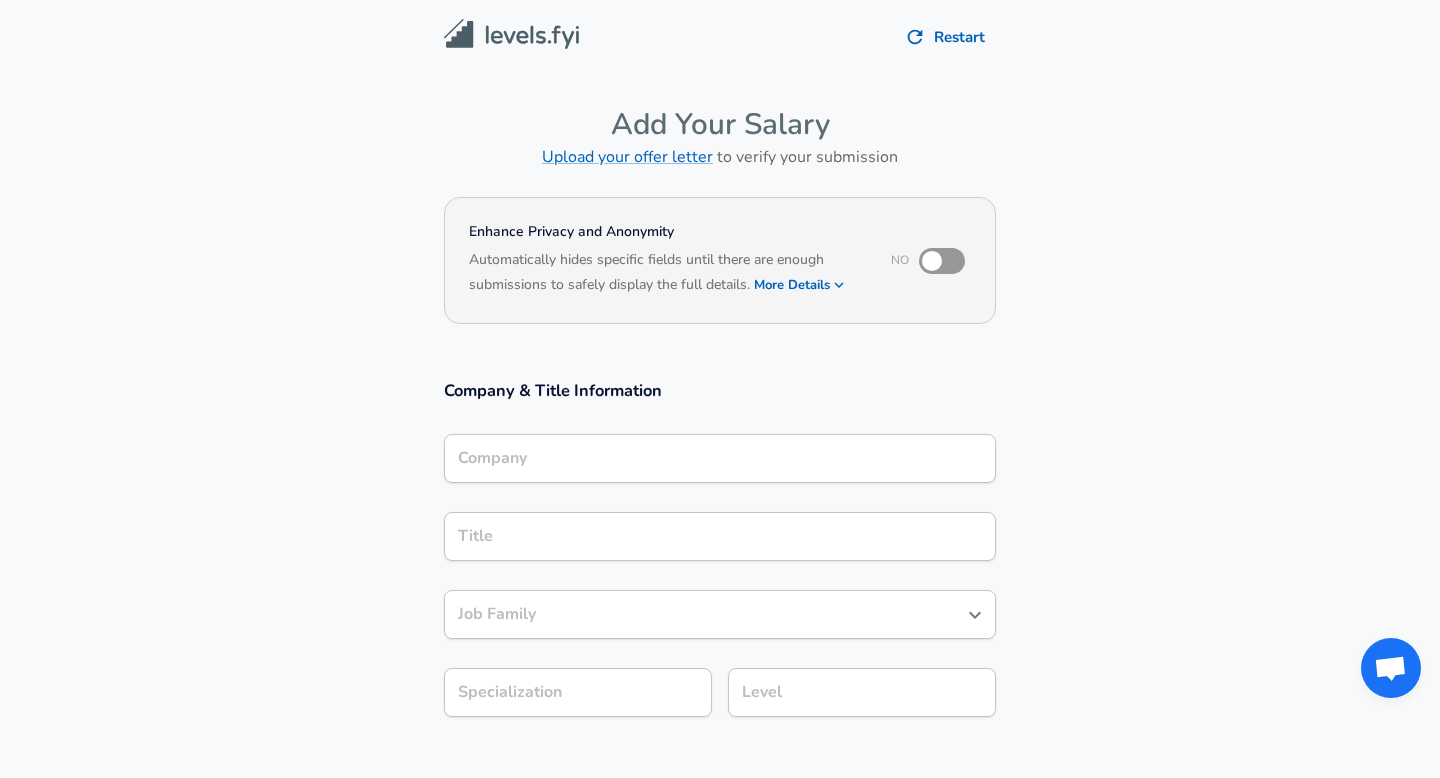 click on "Company" at bounding box center (720, 458) 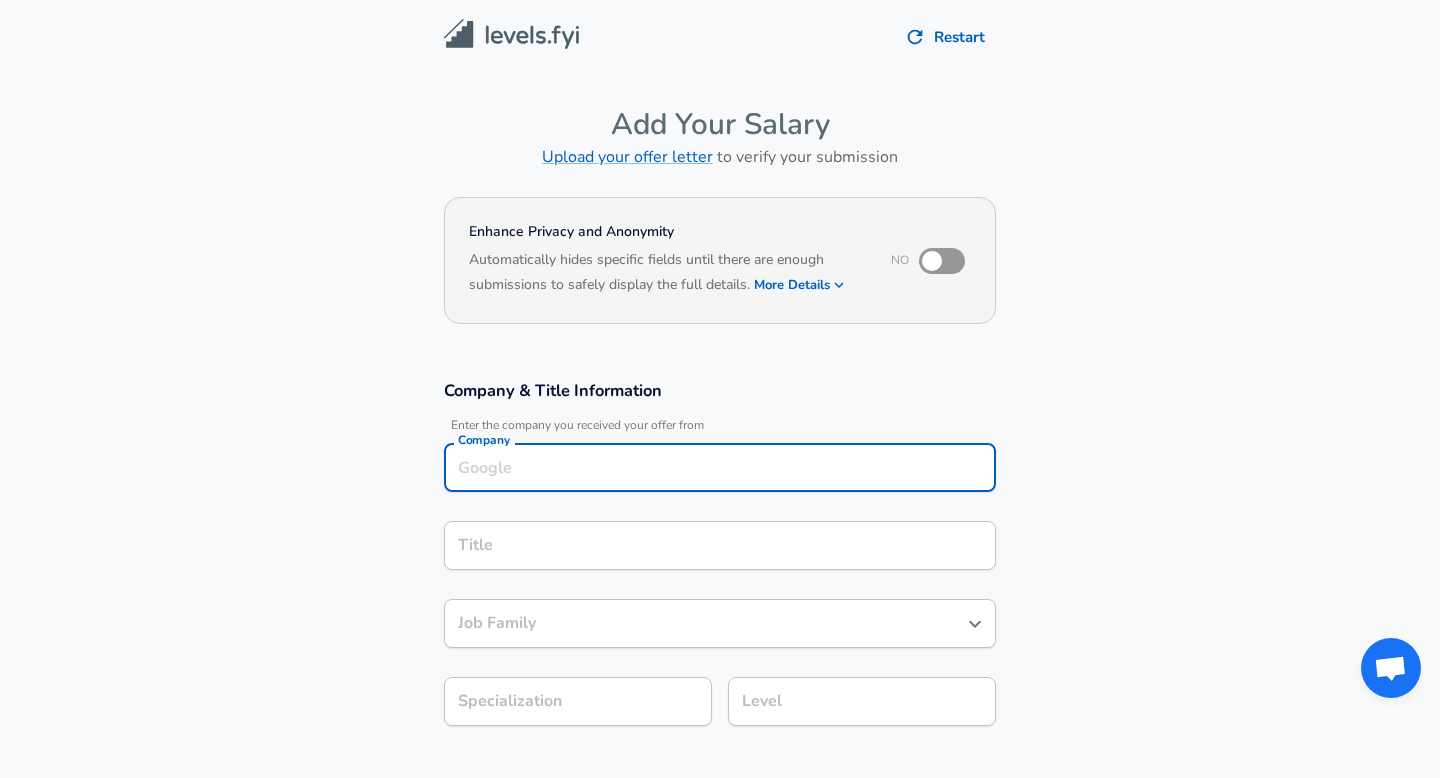 scroll, scrollTop: 20, scrollLeft: 0, axis: vertical 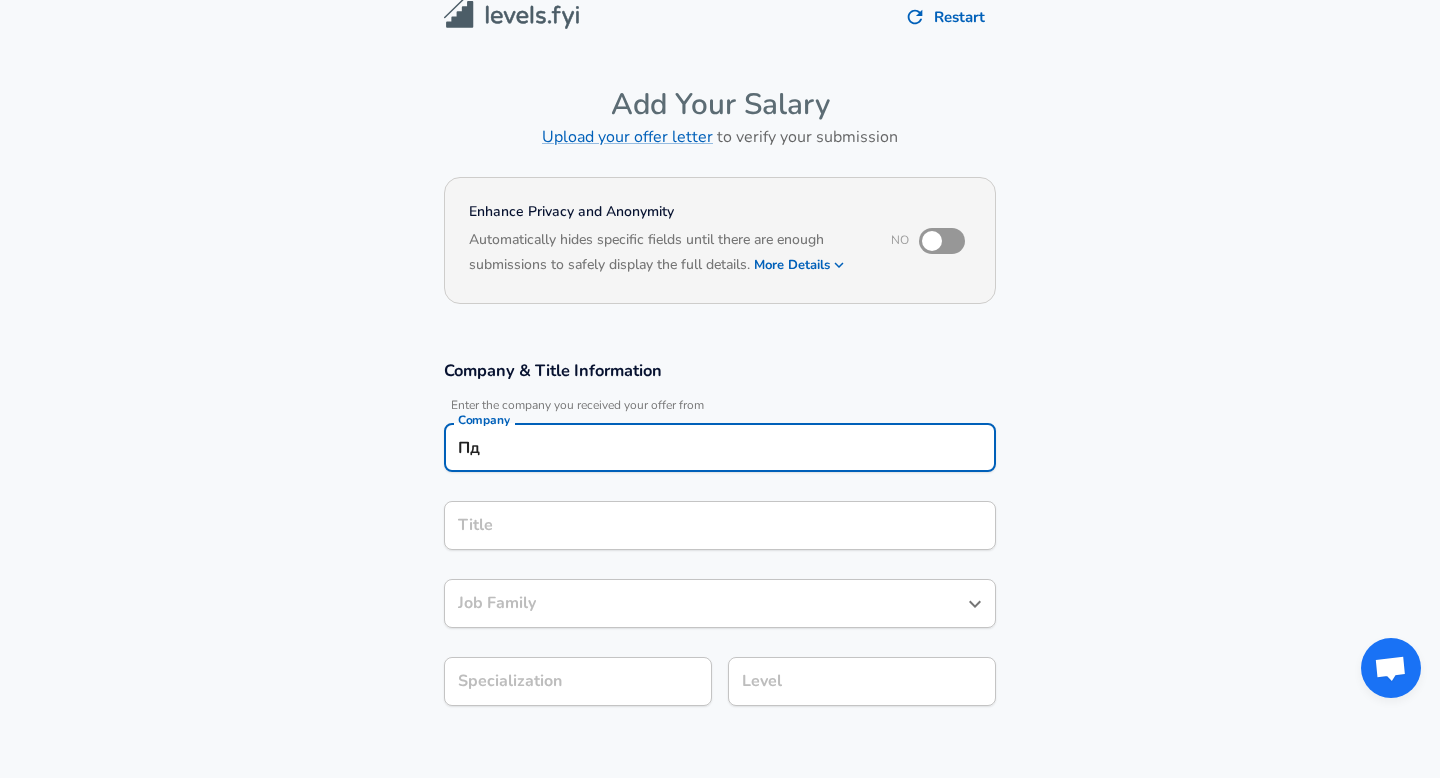 type on "П" 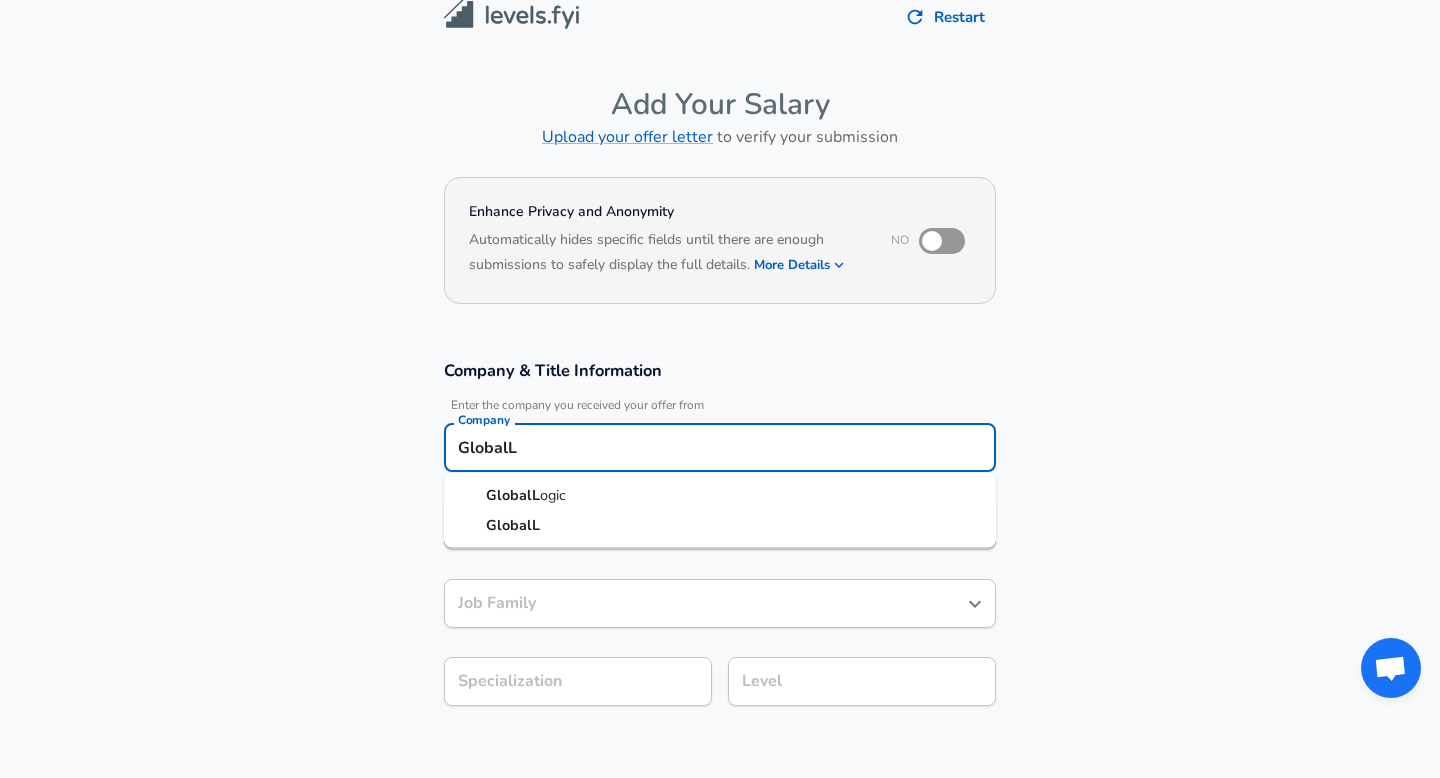click on "GlobalL" at bounding box center [513, 495] 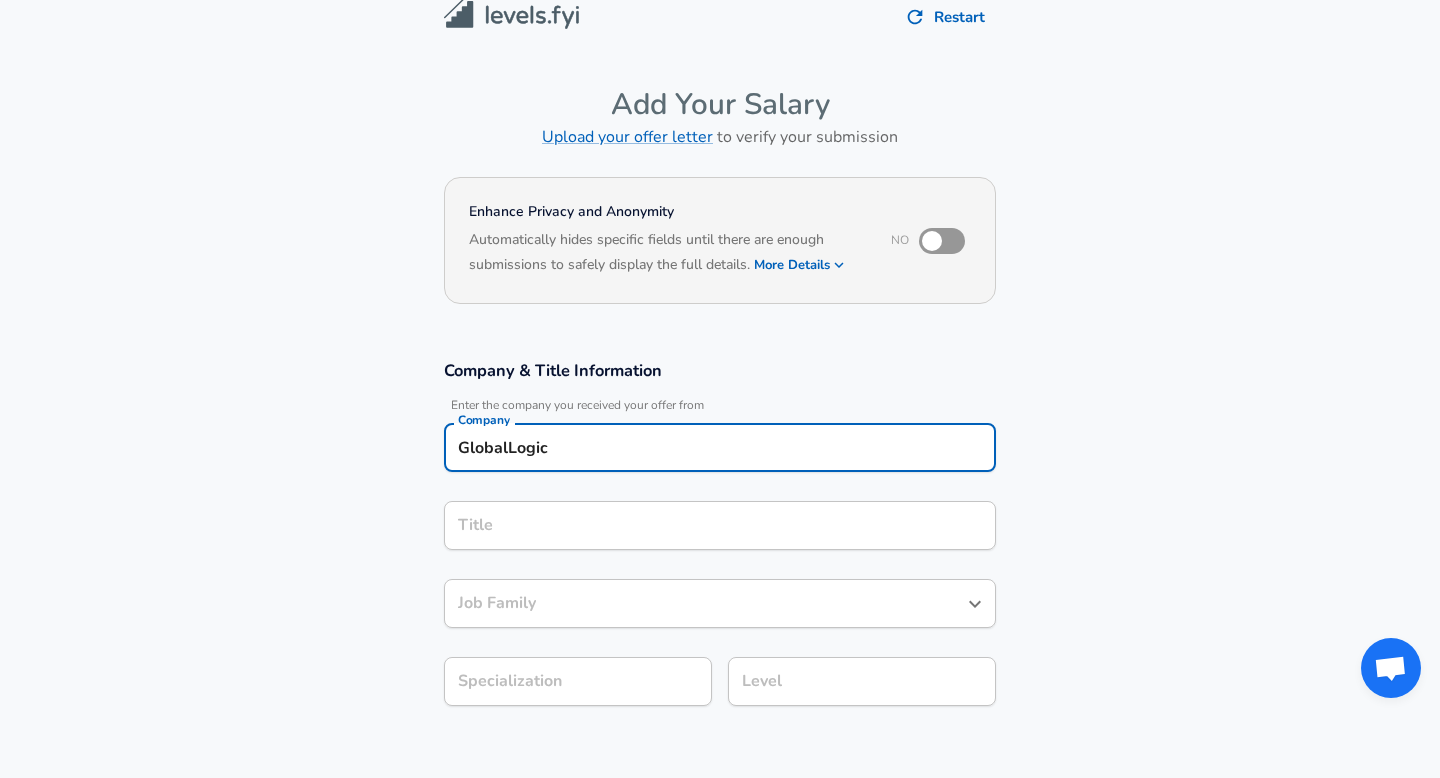type on "GlobalLogic" 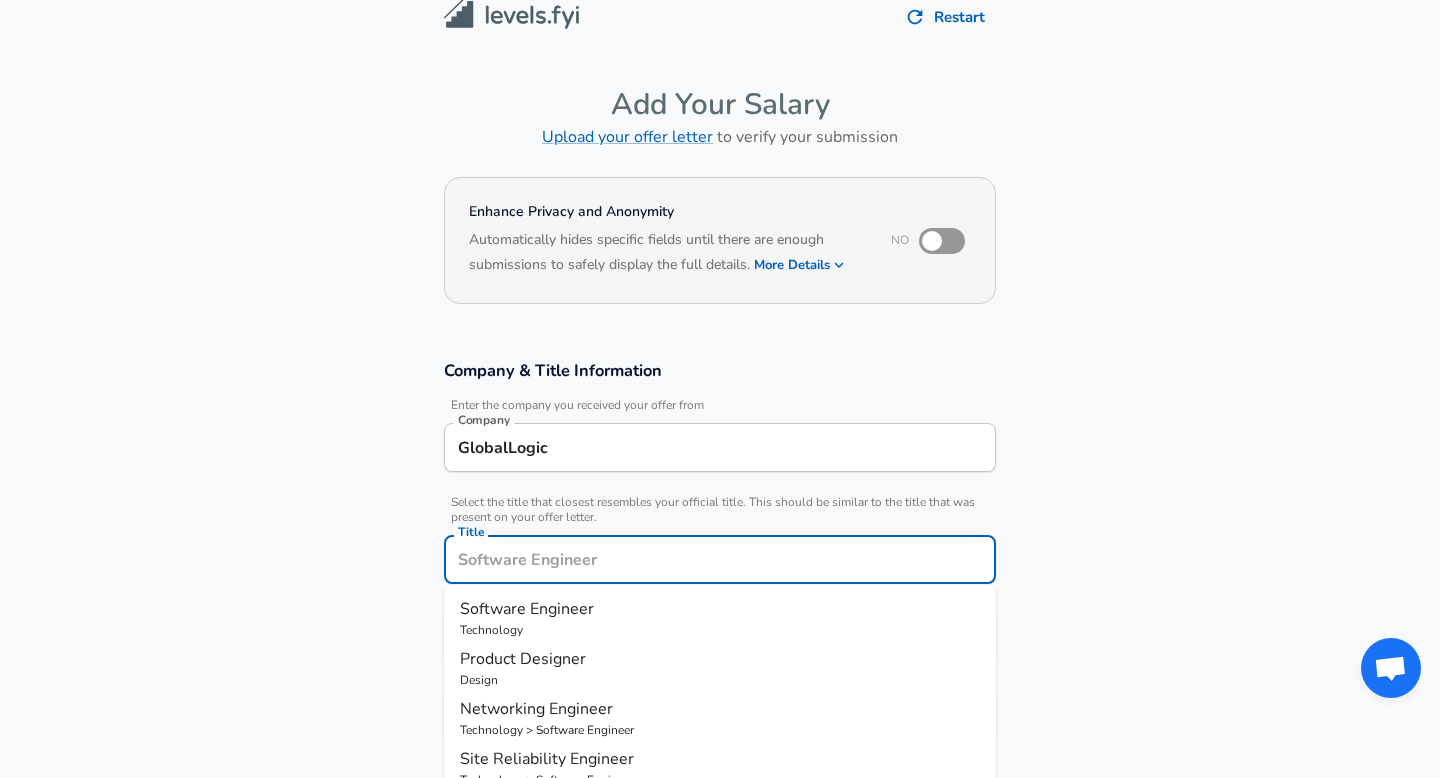 click on "Title" at bounding box center (720, 559) 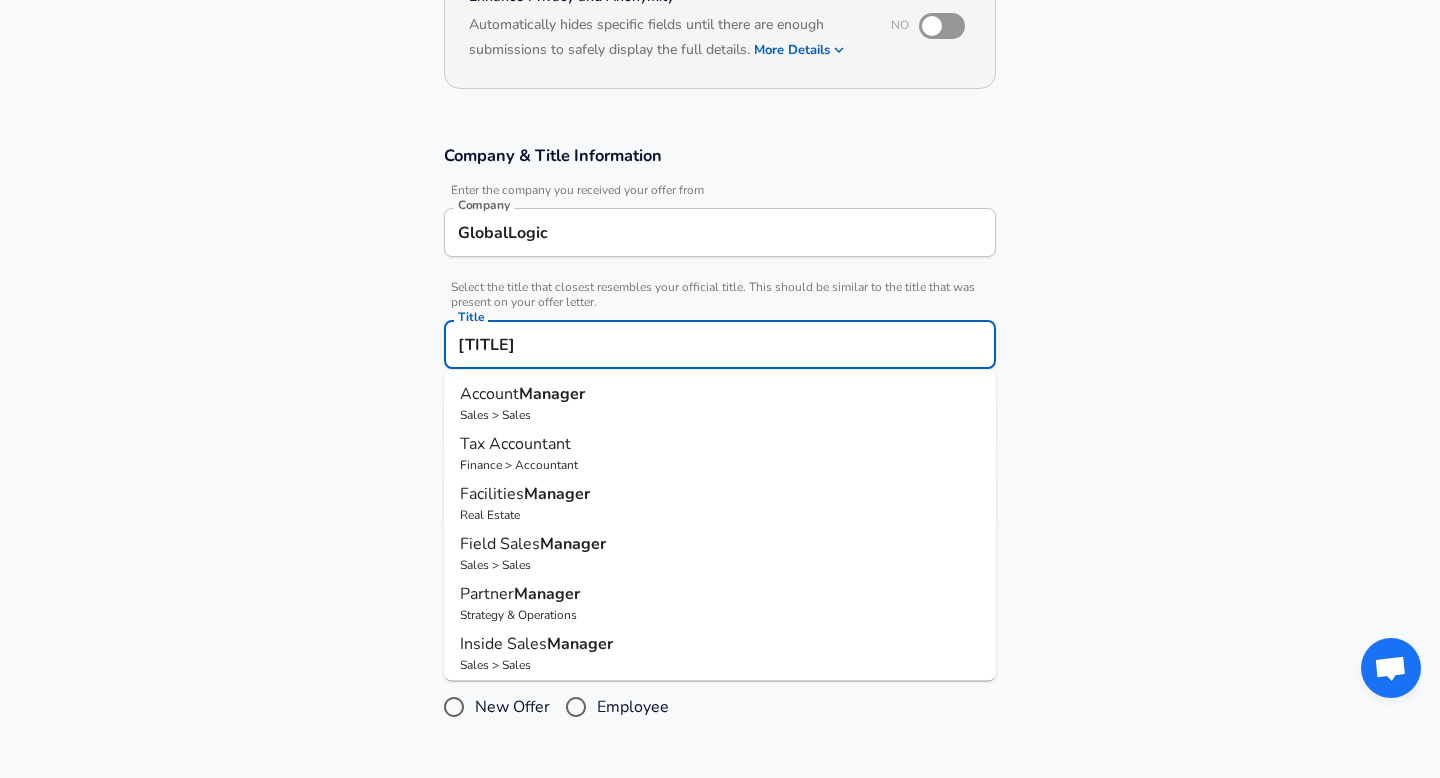 scroll, scrollTop: 236, scrollLeft: 0, axis: vertical 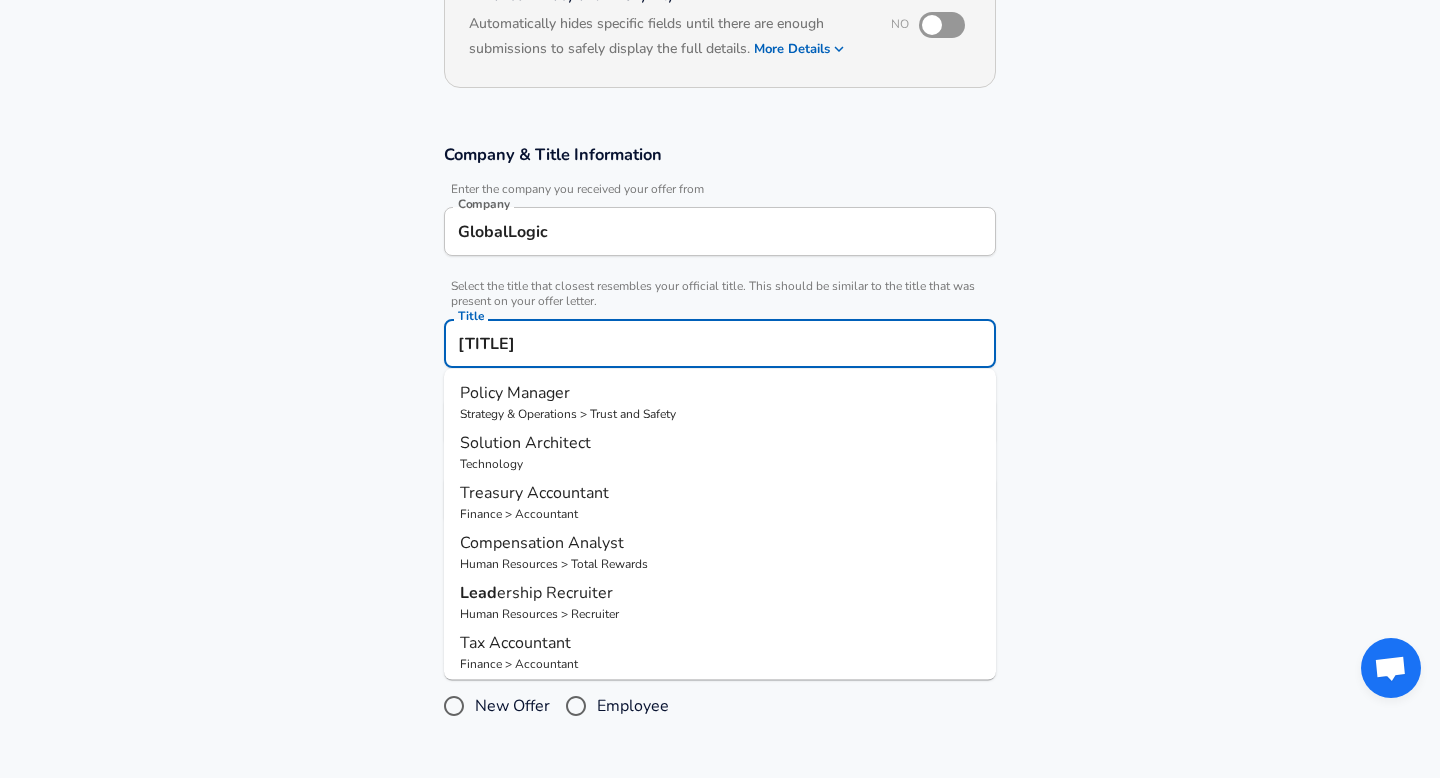 drag, startPoint x: 589, startPoint y: 341, endPoint x: 345, endPoint y: 324, distance: 244.59149 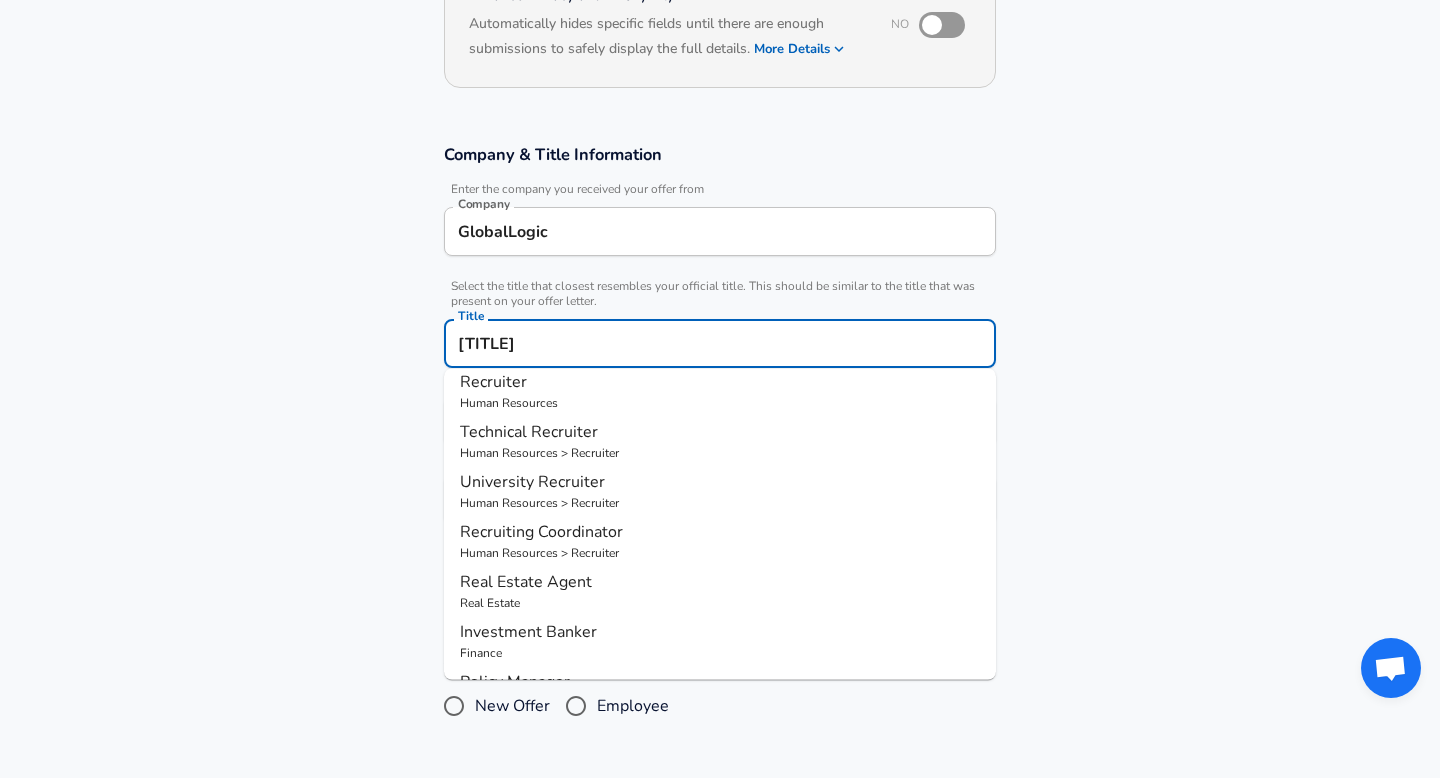 scroll, scrollTop: 0, scrollLeft: 0, axis: both 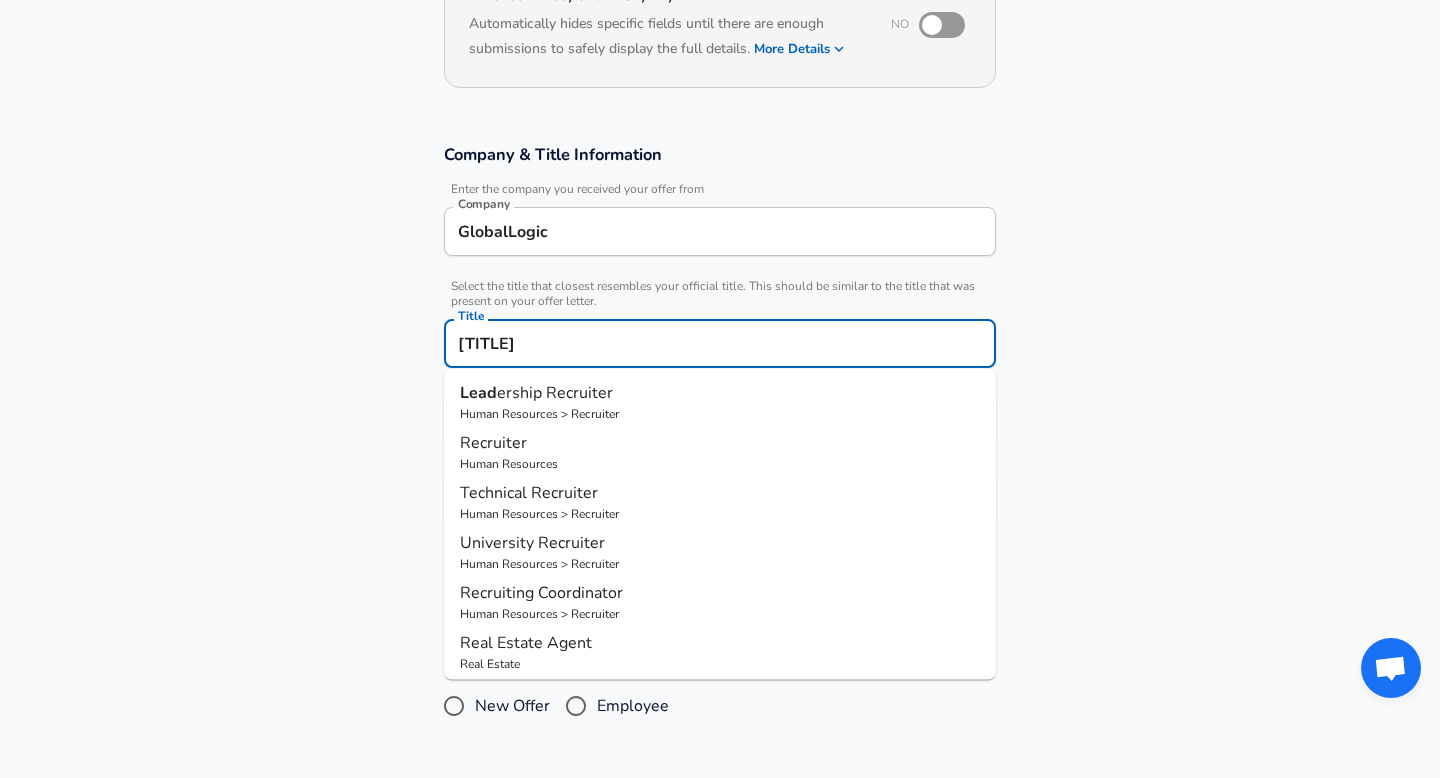 click on "ership Recruiter" at bounding box center [555, 393] 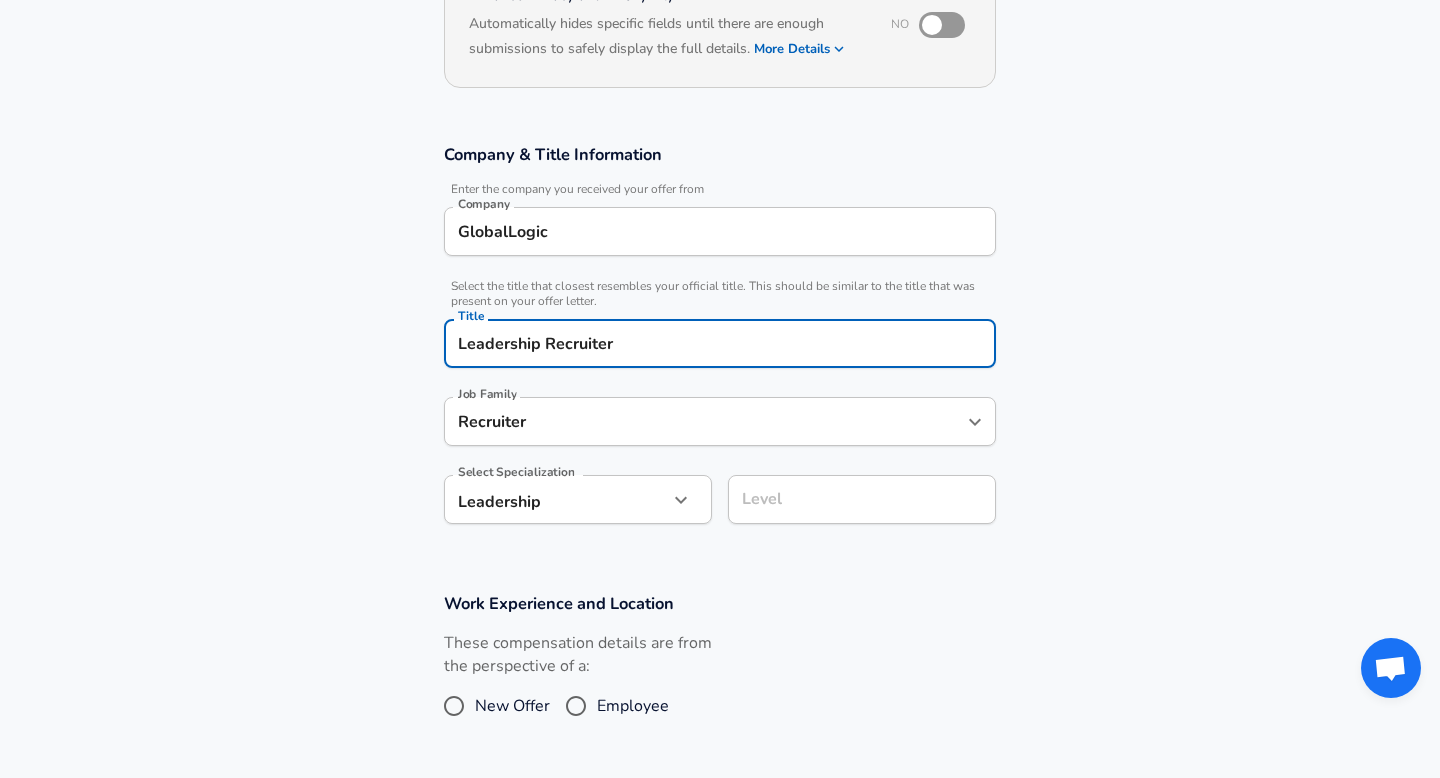 type on "Leadership Recruiter" 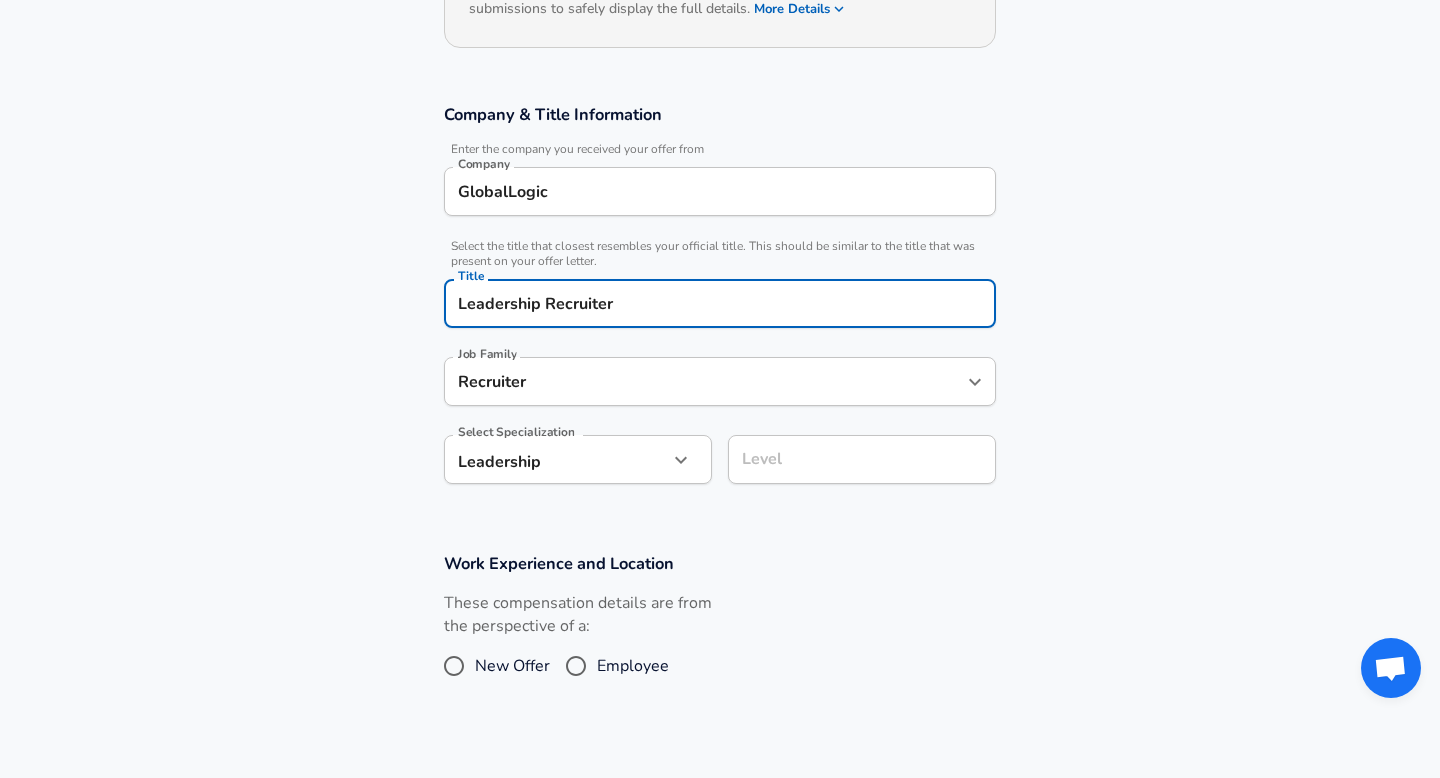 click on "Recruiter" at bounding box center (705, 381) 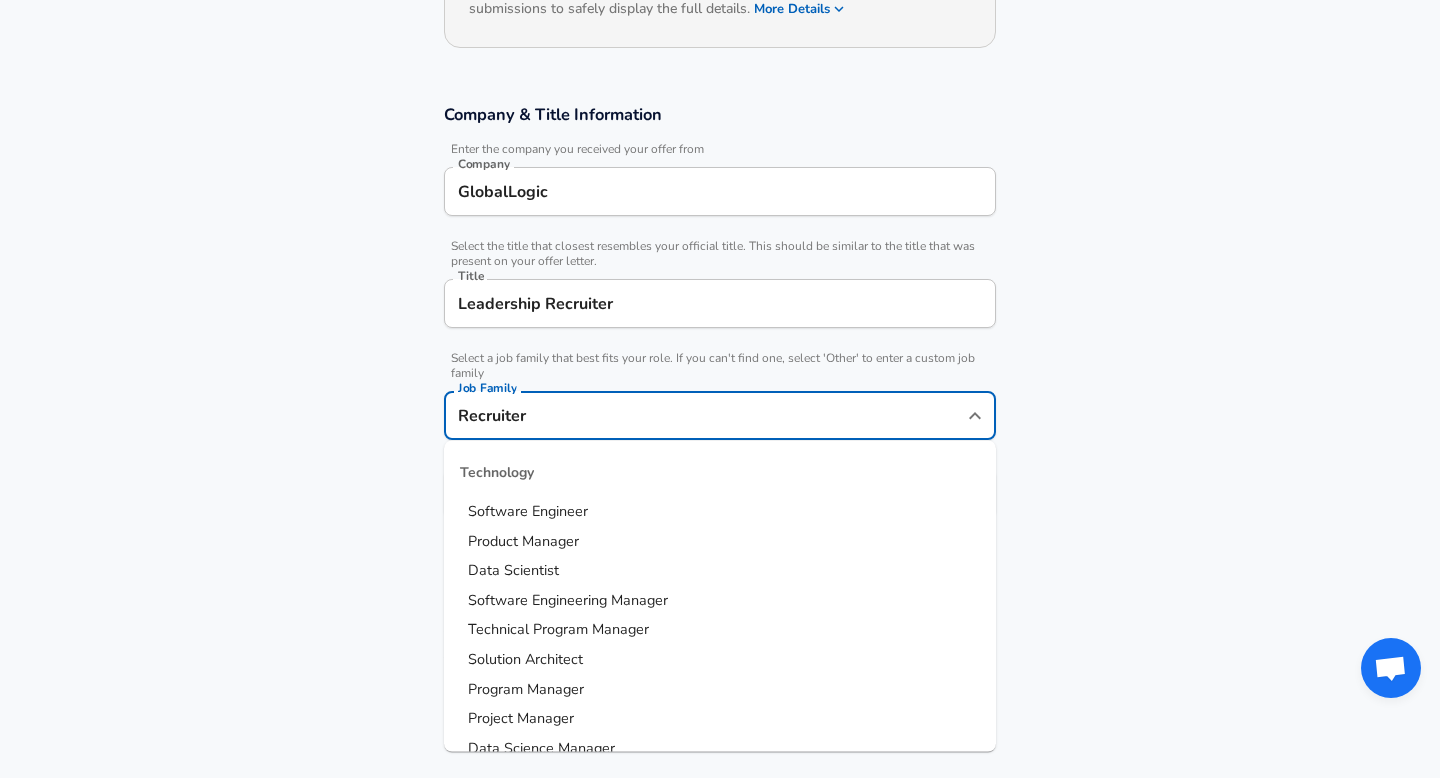 scroll, scrollTop: 1967, scrollLeft: 0, axis: vertical 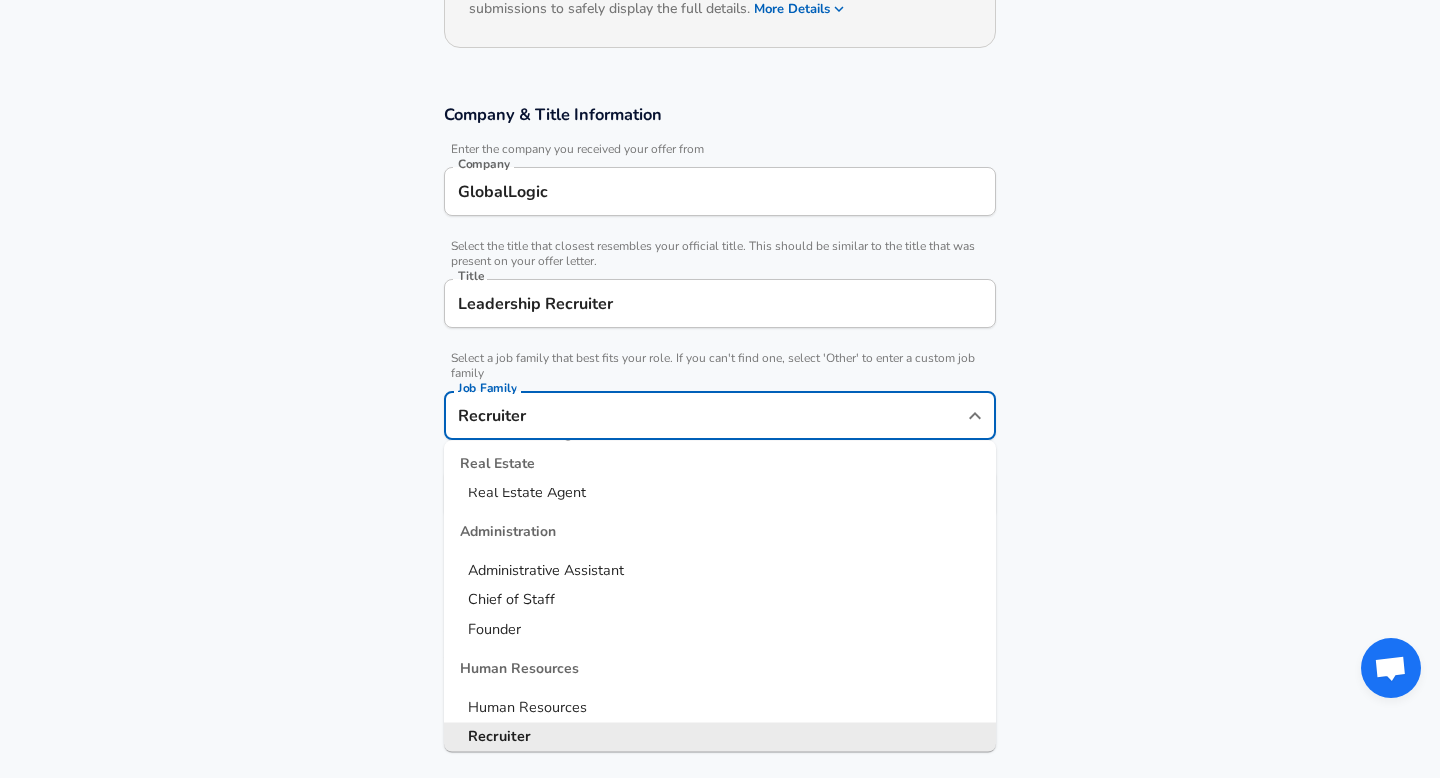 click on "Company & Title Information Enter the company you received your offer from Company GlobalLogic Company Select the title that closest resembles your official title. This should be similar to the title that was present on your offer letter. Title Leadership Recruiter Title Select a job family that best fits your role. If you can't find one, select 'Other' to enter a custom job family Job Family Recruiter Job Family Technology Software Engineer Product Manager Data Scientist Software Engineering Manager Technical Program Manager Solution Architect Program Manager Project Manager Data Science Manager Technical Writer Engineering Biomedical Engineer Civil Engineer Hardware Engineer Mechanical Engineer Geological Engineer Electrical Engineer Controls Engineer Chemical Engineer Aerospace Engineer Materials Engineer Optical Engineer MEP Engineer Prompt Engineer Business Management Consultant Business Development Sales Sales Legal Legal Sales Sales Engineer Legal Regulatory Affairs Sales Customer Success Design" at bounding box center [720, 321] 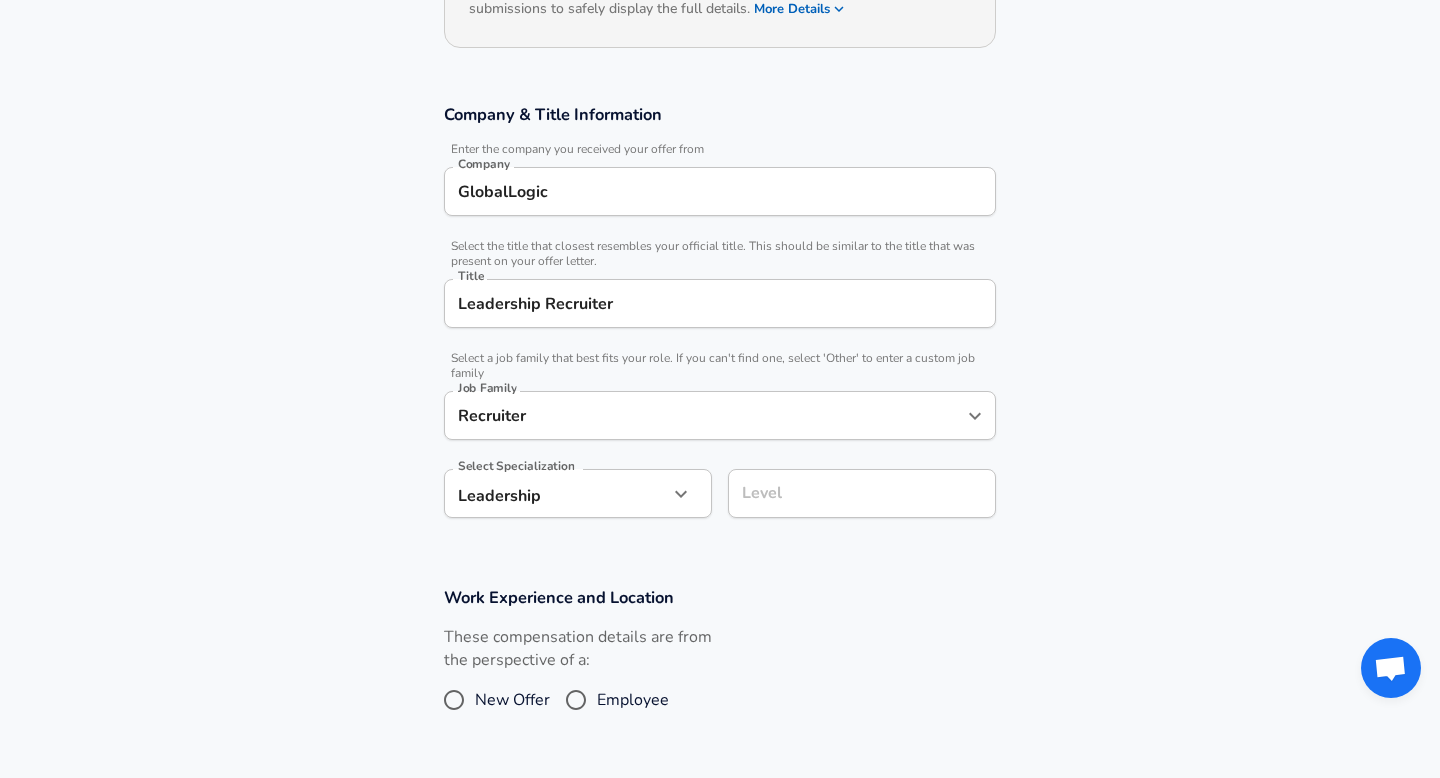 click on "Restart Add Your Salary Upload your offer letter to verify your submission Enhance Privacy and Anonymity No Automatically hides specific fields until there are enough submissions to safely display the full details. More Details Based on your submission and the data points that we have already collected, we will automatically hide and anonymize specific fields if there aren't enough data points to remain sufficiently anonymous. Company & Title Information Enter the company you received your offer from Company GlobalLogic Company Select the title that closest resembles your official title. This should be similar to the title that was present on your offer letter. Title Leadership Recruiter Title Select a job family that best fits your role. If you can't find one, select 'Other' to enter a custom job family Job Family Recruiter Job Family Select Specialization Leadership Leadership Select Specialization Level Level Work Experience and Location These compensation details are from the perspective of a:" at bounding box center [720, 113] 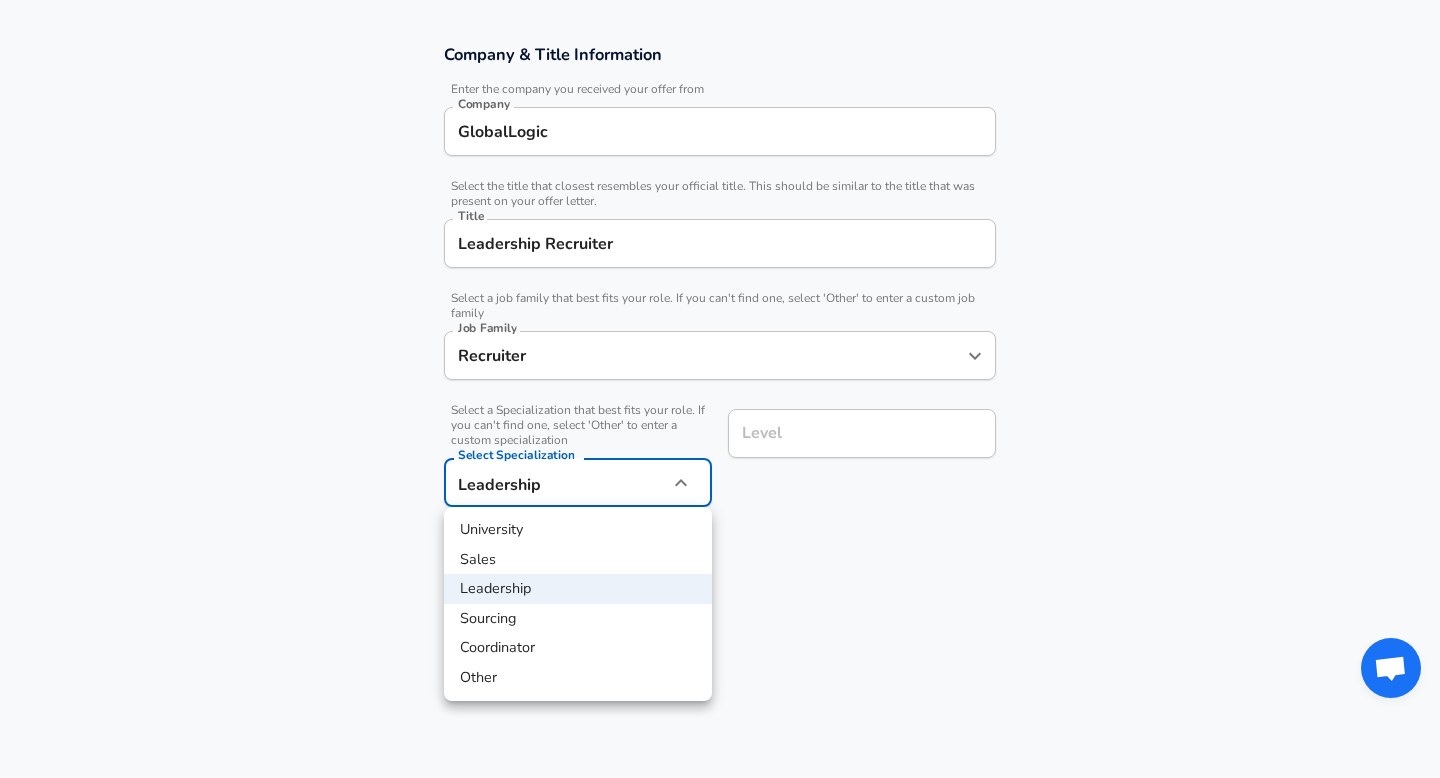 click at bounding box center (720, 389) 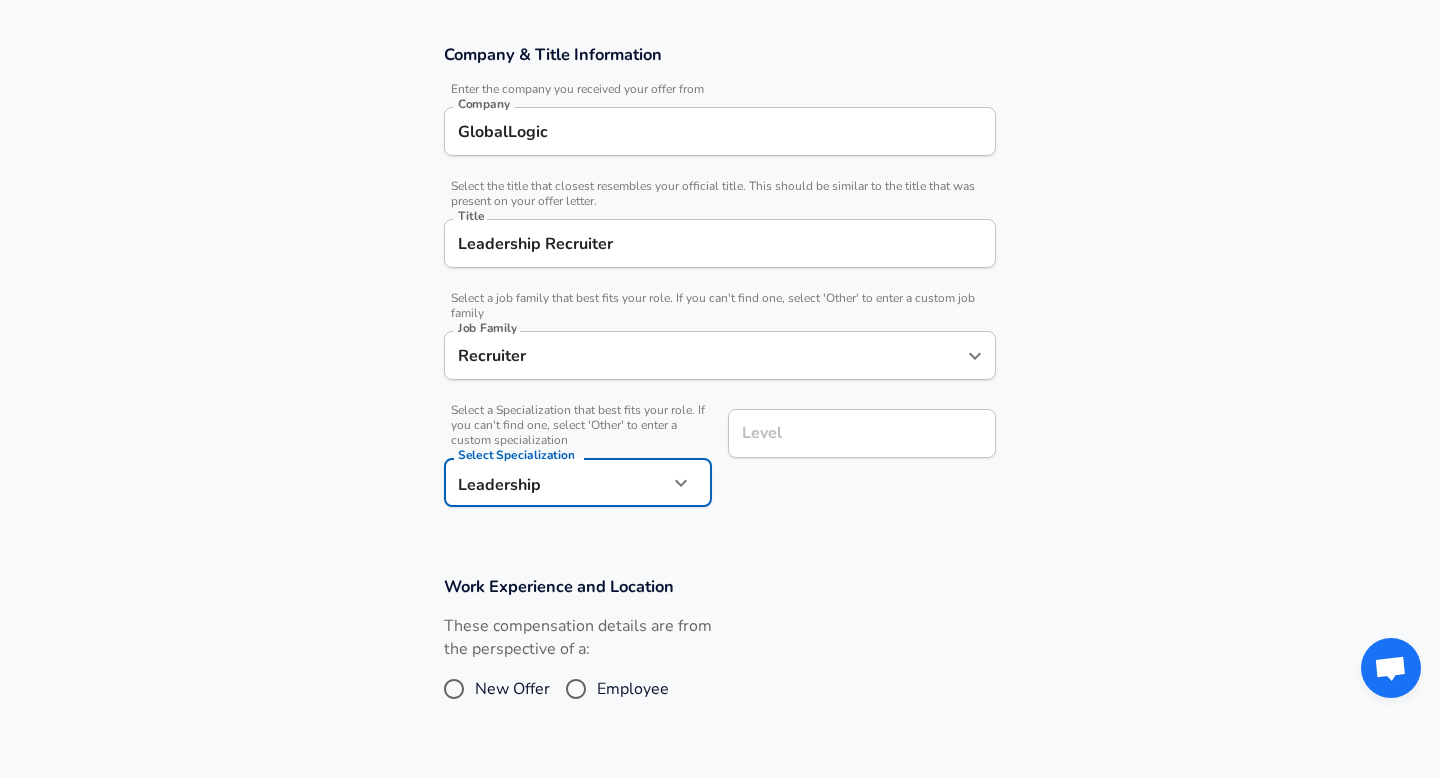 click on "Level" at bounding box center (862, 433) 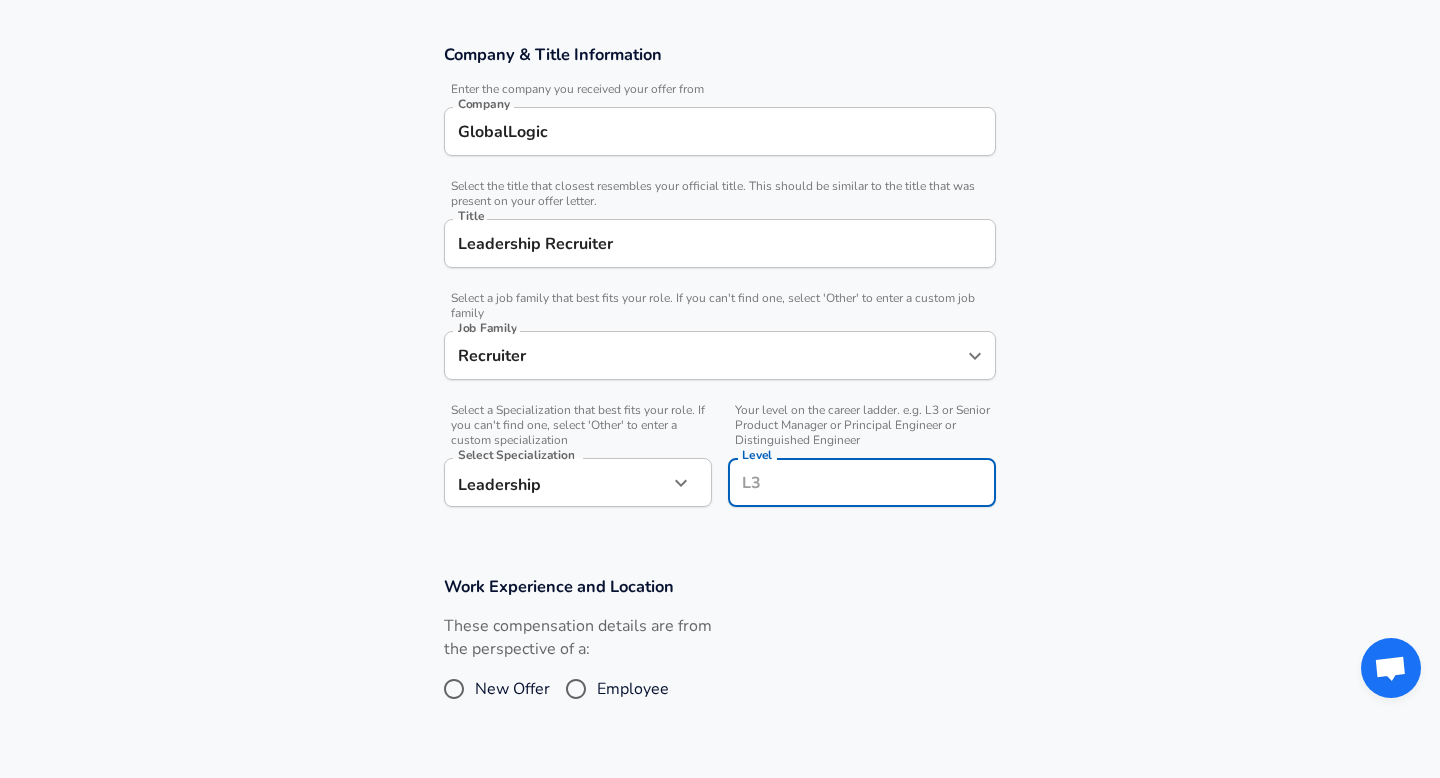 scroll, scrollTop: 376, scrollLeft: 0, axis: vertical 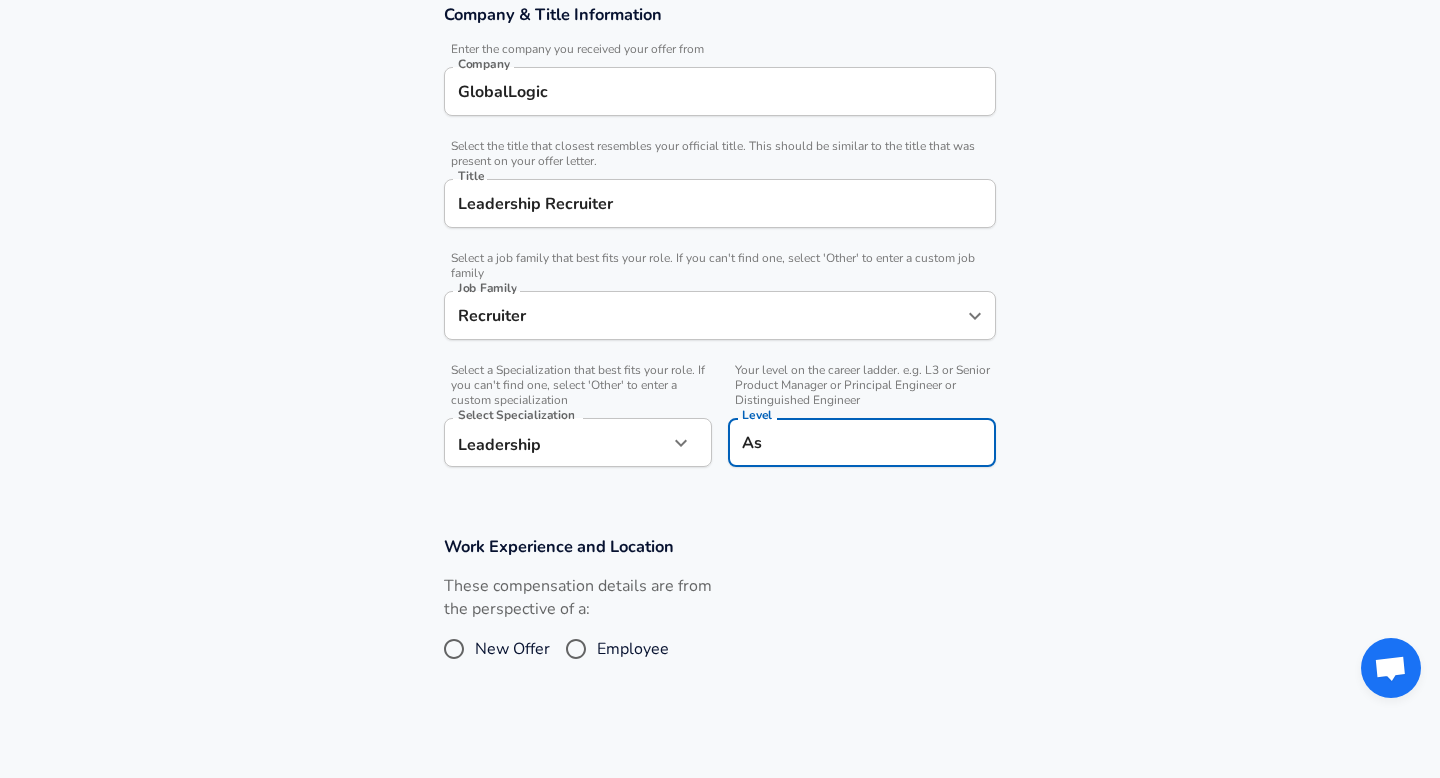 type on "A" 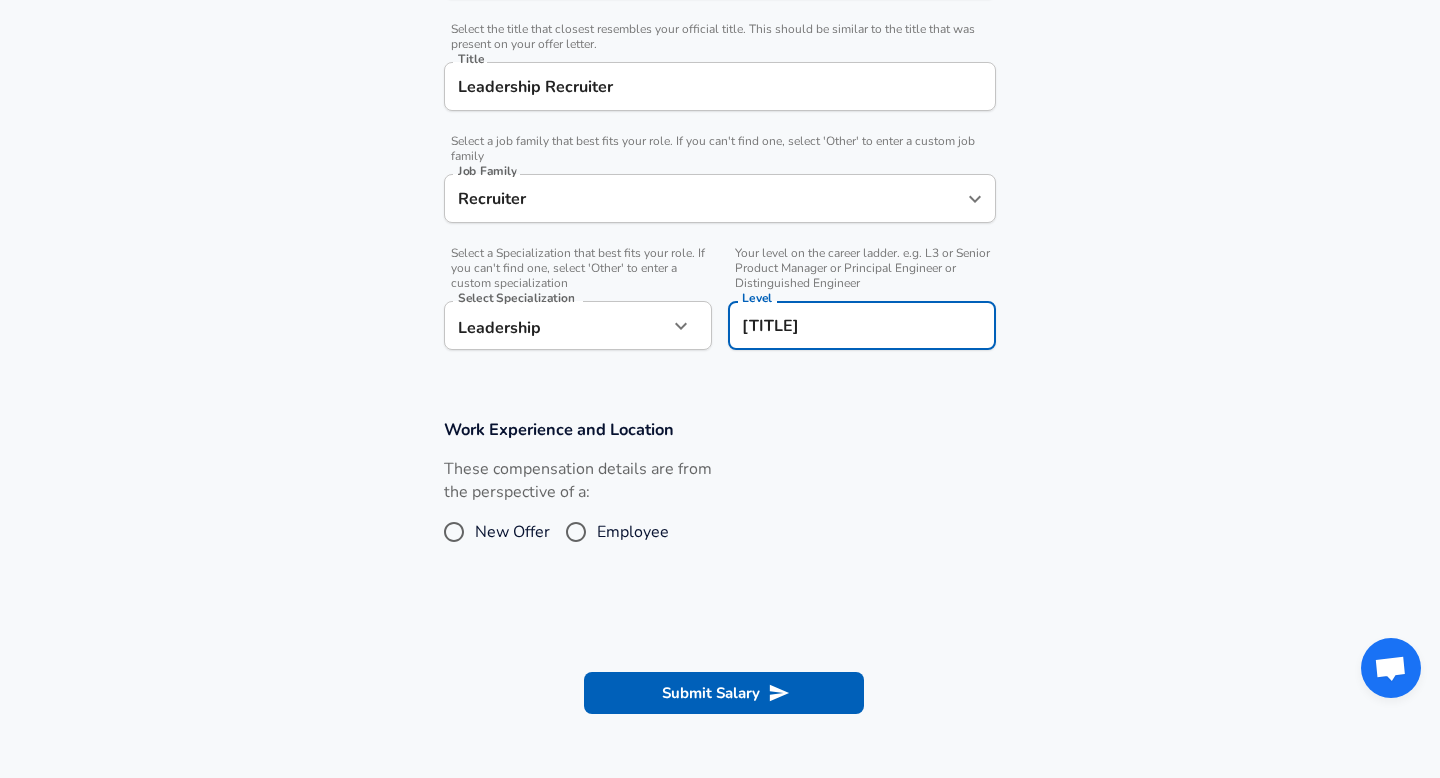 scroll, scrollTop: 521, scrollLeft: 0, axis: vertical 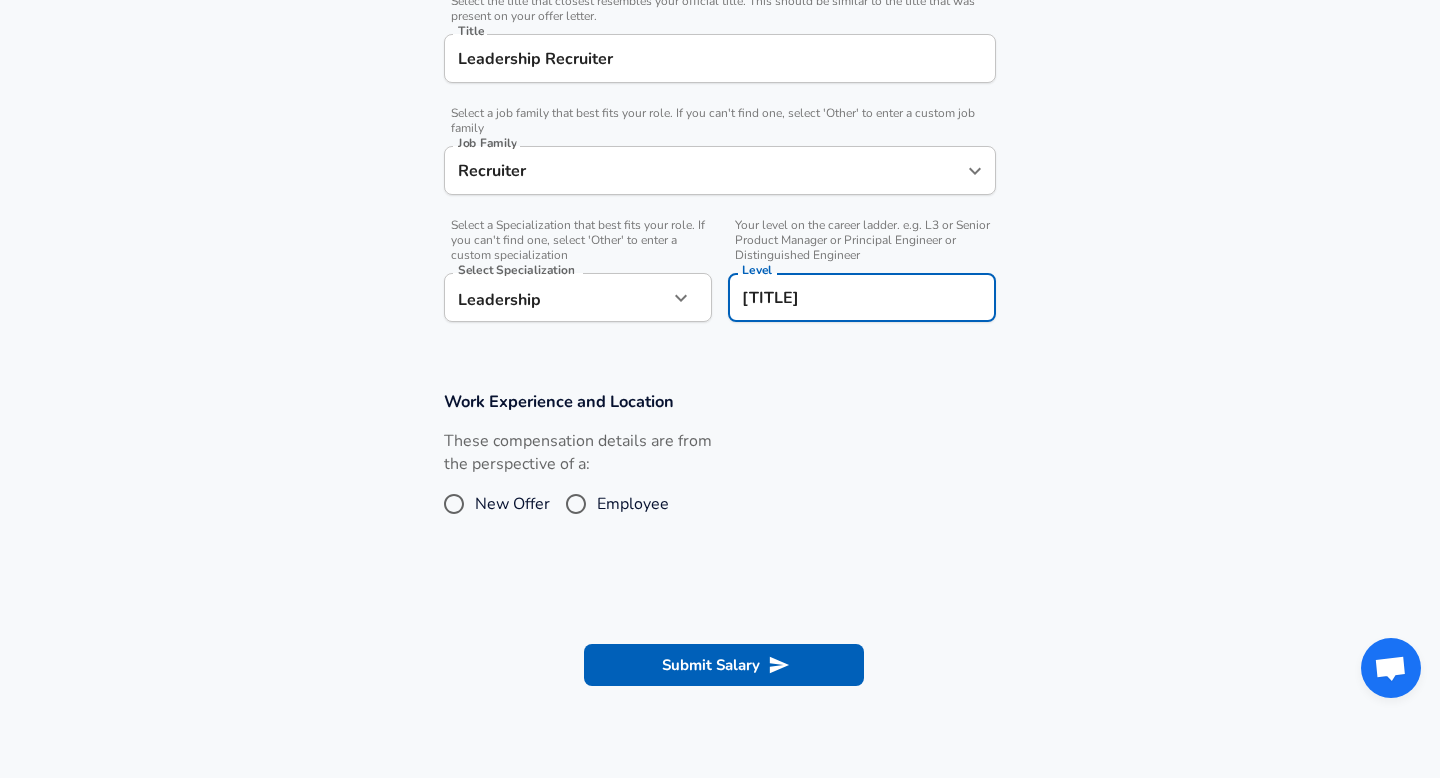 type on "[TITLE]" 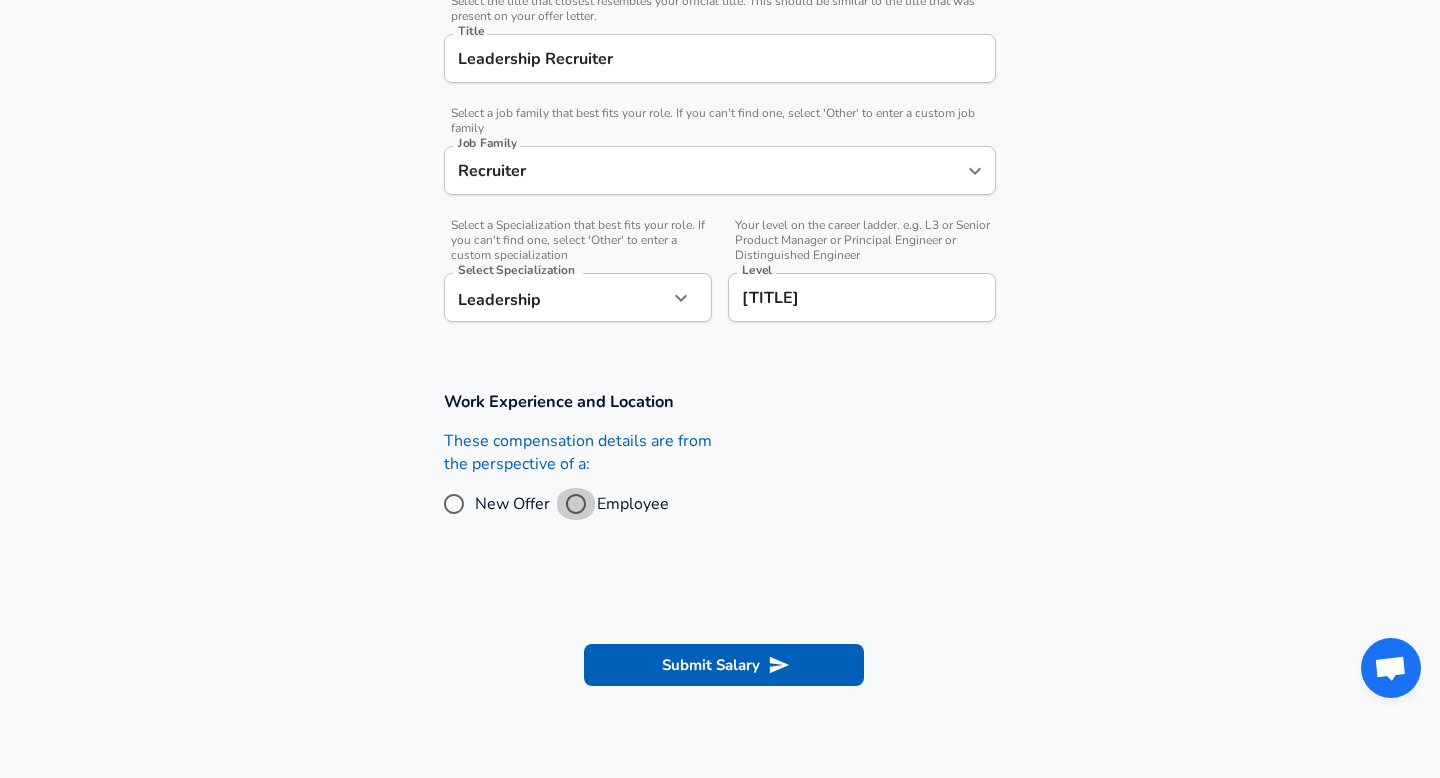 click on "Employee" at bounding box center (576, 504) 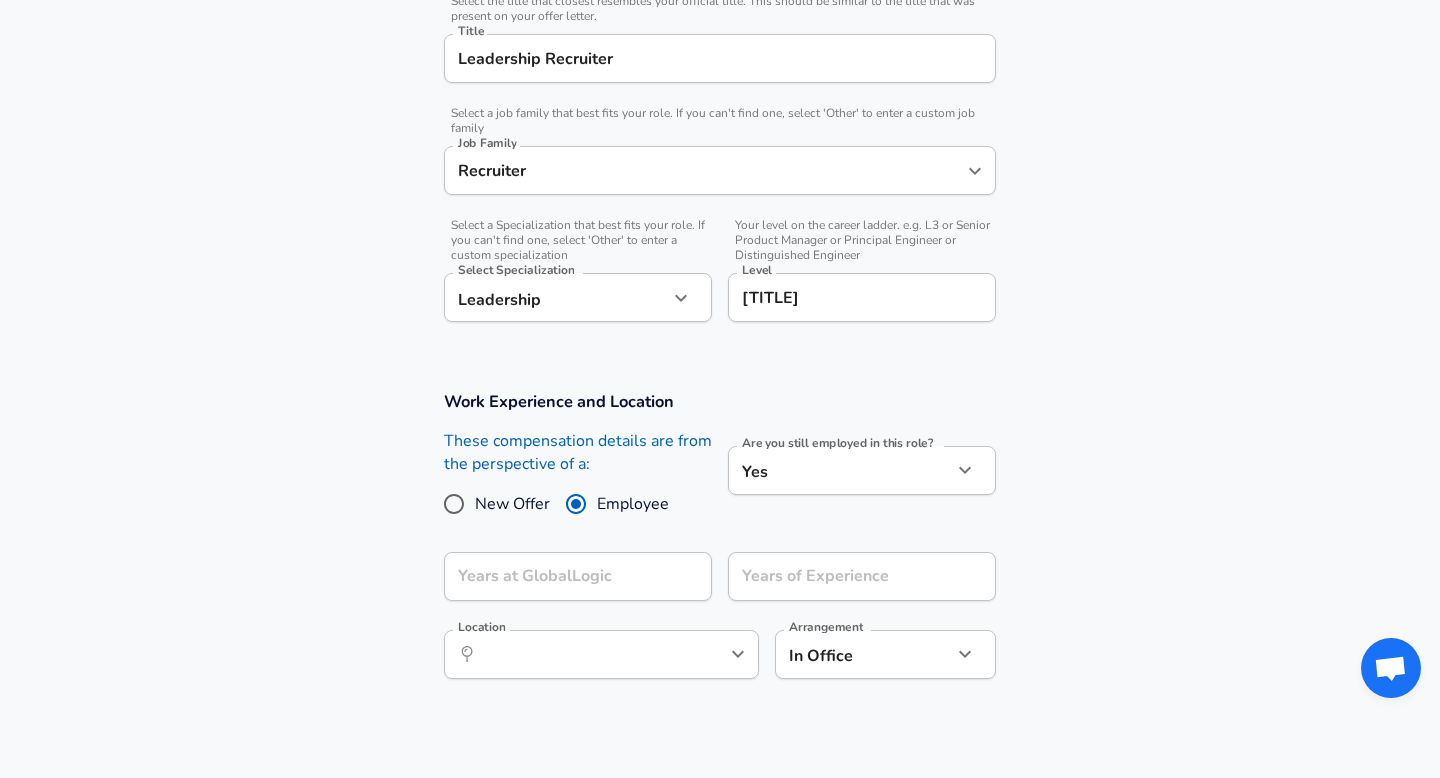 click on "Restart Add Your Salary Upload your offer letter to verify your submission Enhance Privacy and Anonymity No Automatically hides specific fields until there are enough submissions to safely display the full details. More Details Based on your submission and the data points that we have already collected, we will automatically hide and anonymize specific fields if there aren't enough data points to remain sufficiently anonymous. Company & Title Information Enter the company you received your offer from Company GlobalLogic Company Select the title that closest resembles your official title. This should be similar to the title that was present on your offer letter. Title Leadership Recruiter Title Select a job family that best fits your role. If you can't find one, select 'Other' to enter a custom job family Job Family Recruiter Job Family Select a Specialization that best fits your role. If you can't find one, select 'Other' to enter a custom specialization Select Specialization Leadership Leadership" at bounding box center (720, -132) 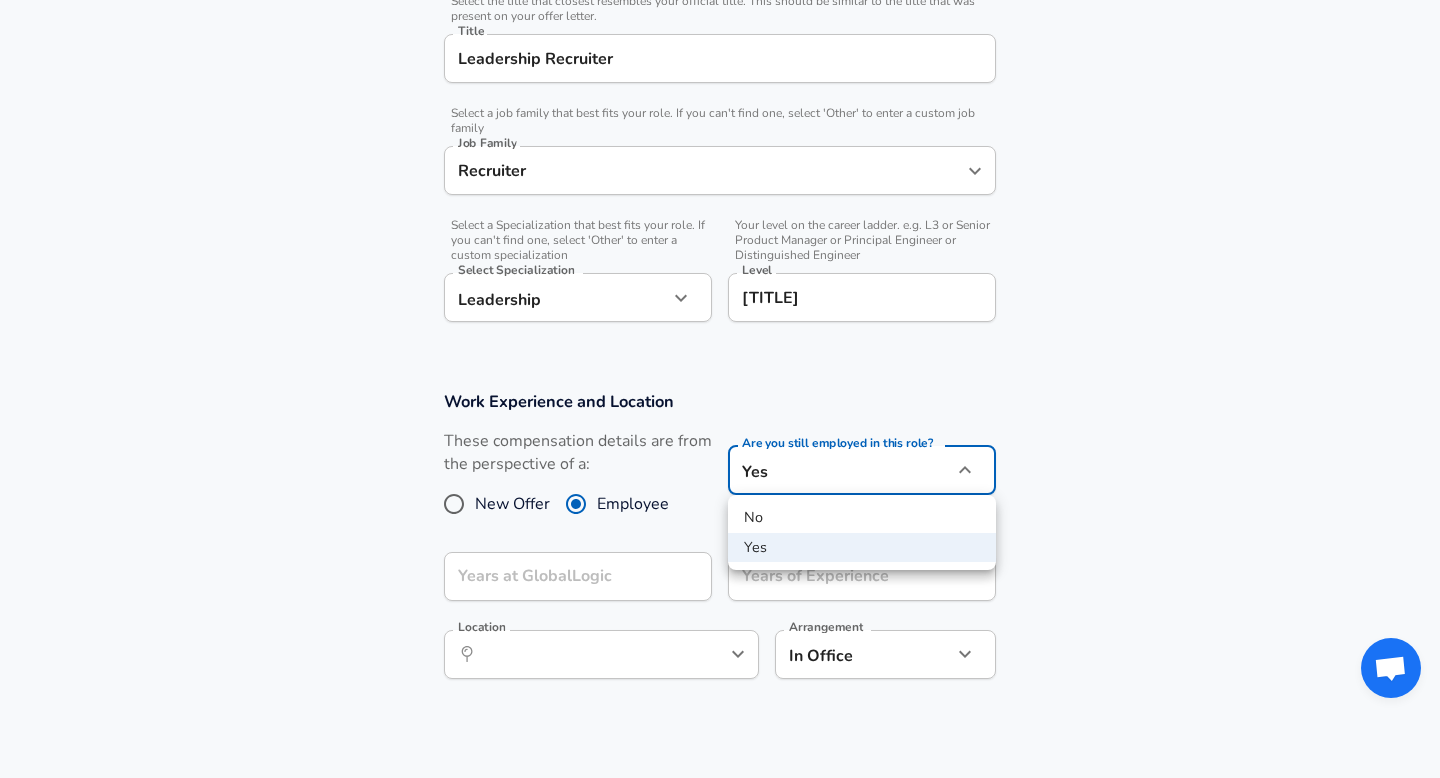 click on "No" at bounding box center (862, 518) 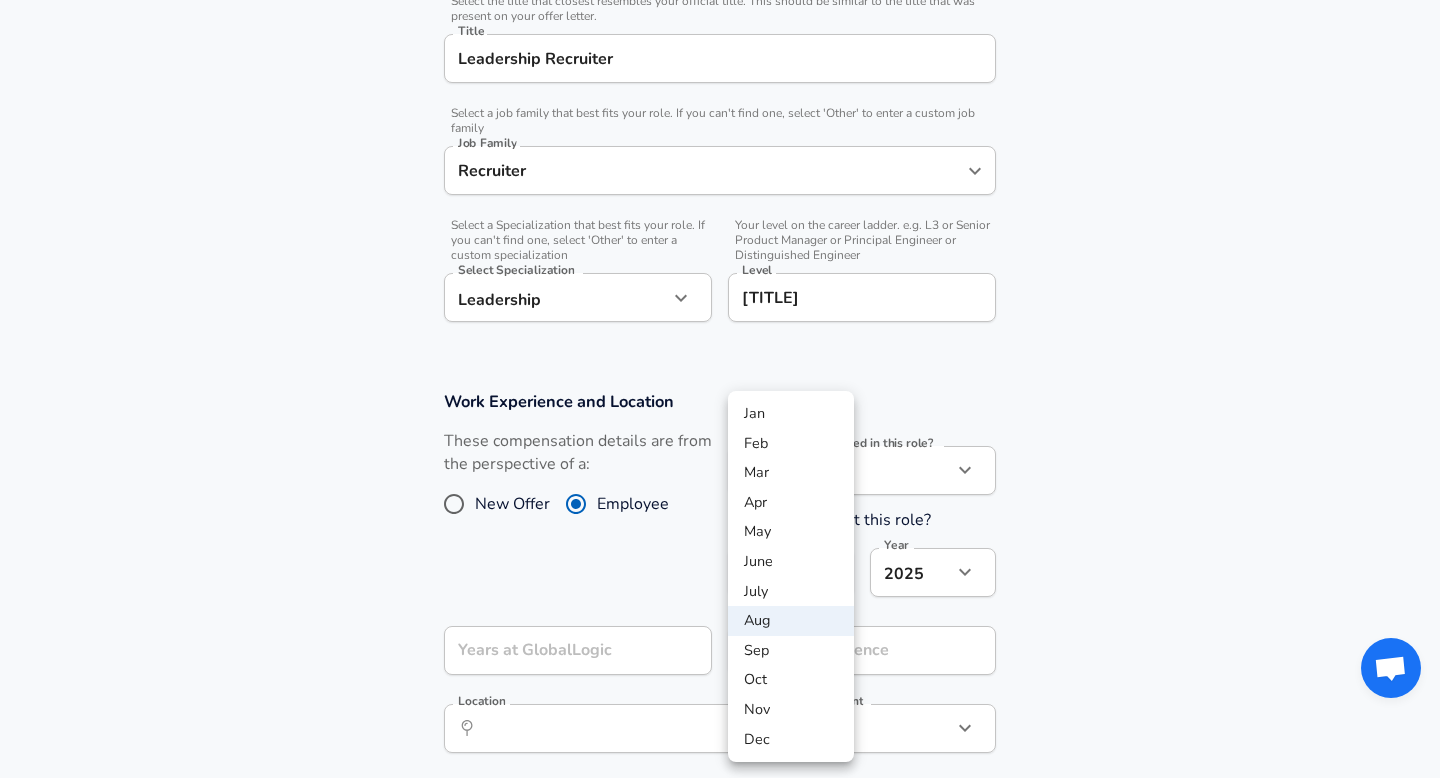 click on "Restart Add Your Salary Upload your offer letter to verify your submission Enhance Privacy and Anonymity No Automatically hides specific fields until there are enough submissions to safely display the full details. More Details Based on your submission and the data points that we have already collected, we will automatically hide and anonymize specific fields if there aren't enough data points to remain sufficiently anonymous. Company & Title Information Enter the company you received your offer from Company GlobalLogic Company Select the title that closest resembles your official title. This should be similar to the title that was present on your offer letter. Title Leadership Recruiter Title Select a job family that best fits your role. If you can't find one, select 'Other' to enter a custom job family Job Family Recruiter Job Family Select a Specialization that best fits your role. If you can't find one, select 'Other' to enter a custom specialization Select Specialization Leadership Leadership" at bounding box center (720, -132) 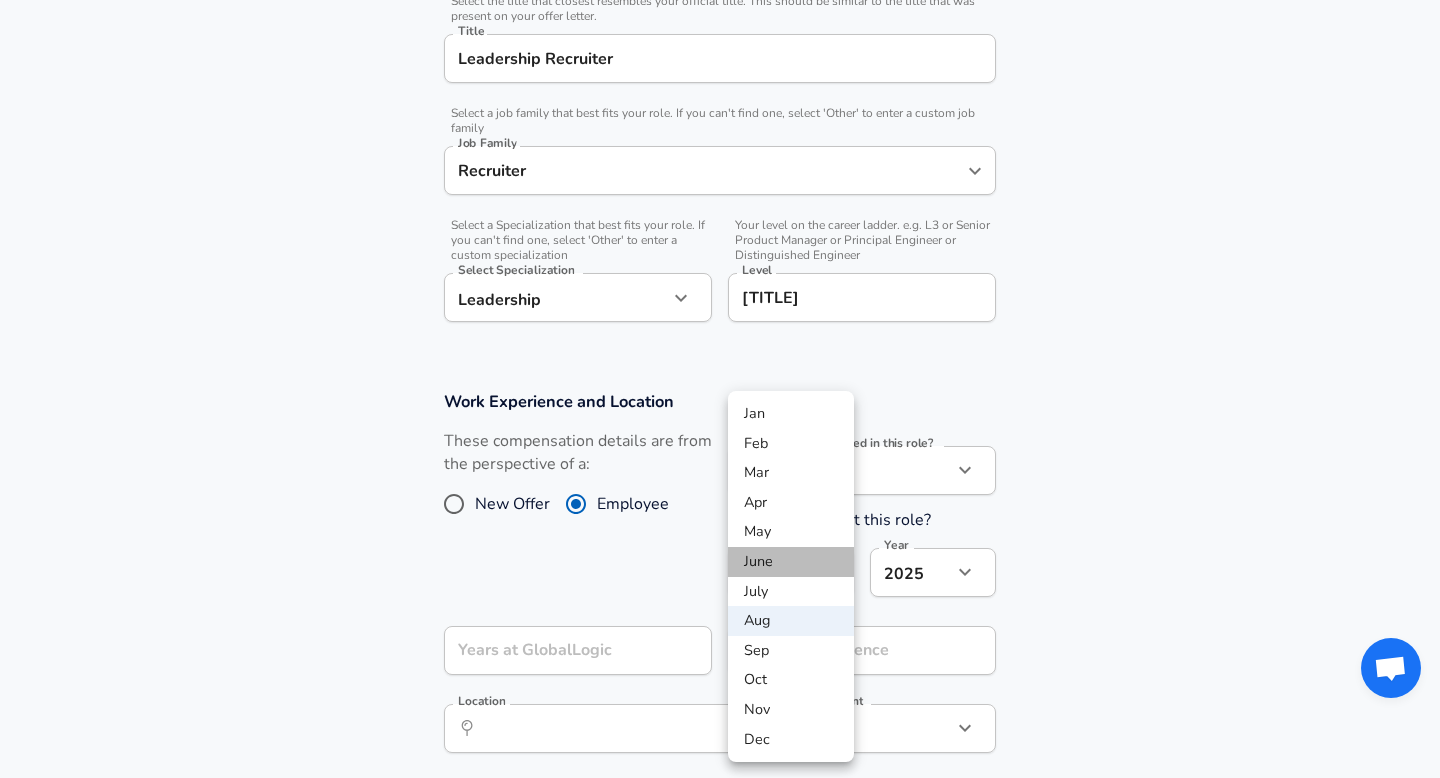 click on "June" at bounding box center [791, 562] 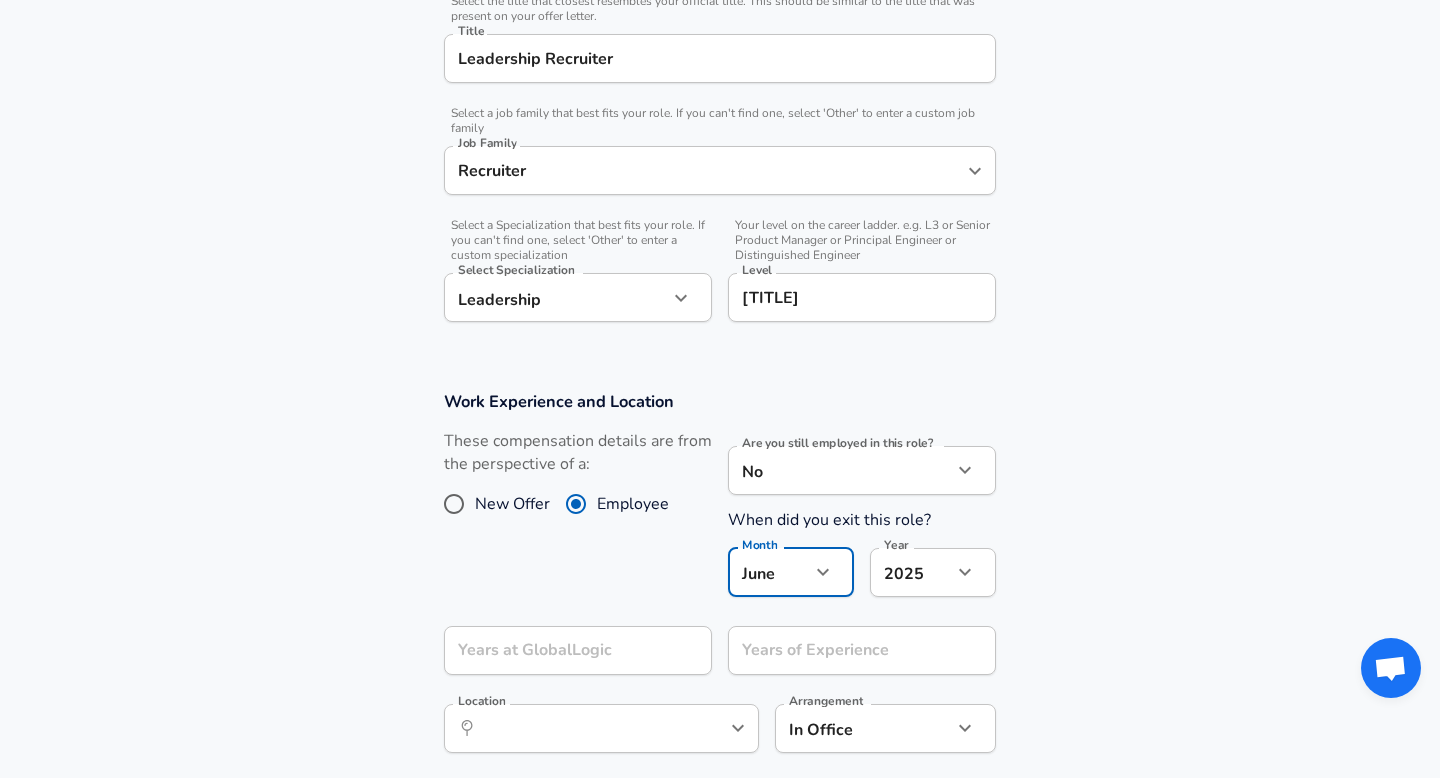 click on "Restart Add Your Salary Upload your offer letter to verify your submission Enhance Privacy and Anonymity No Automatically hides specific fields until there are enough submissions to safely display the full details. More Details Based on your submission and the data points that we have already collected, we will automatically hide and anonymize specific fields if there aren't enough data points to remain sufficiently anonymous. Company & Title Information Enter the company you received your offer from Company GlobalLogic Company Select the title that closest resembles your official title. This should be similar to the title that was present on your offer letter. Title Leadership Recruiter Title Select a job family that best fits your role. If you can't find one, select 'Other' to enter a custom job family Job Family Recruiter Job Family Select a Specialization that best fits your role. If you can't find one, select 'Other' to enter a custom specialization Select Specialization Leadership Leadership" at bounding box center [720, -132] 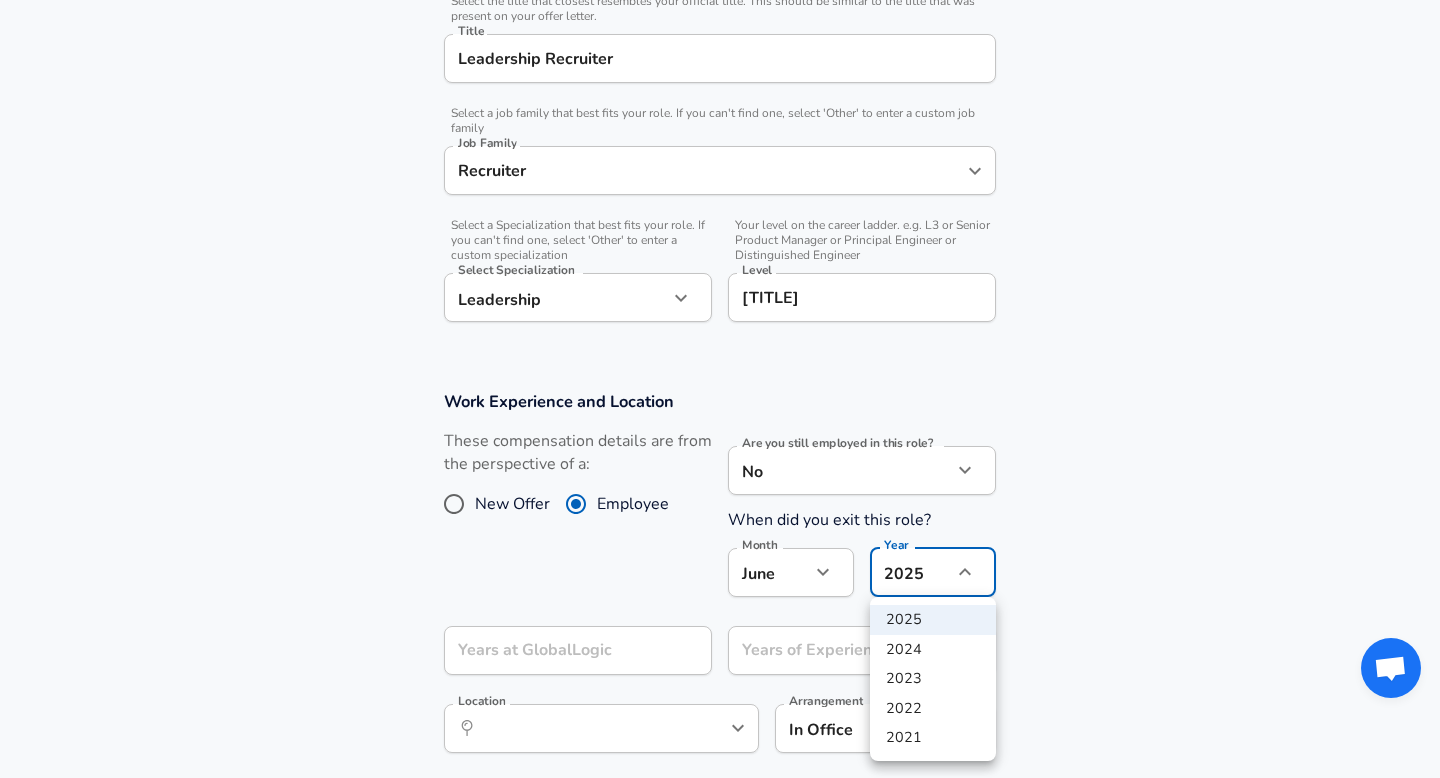 click on "2024" at bounding box center (933, 650) 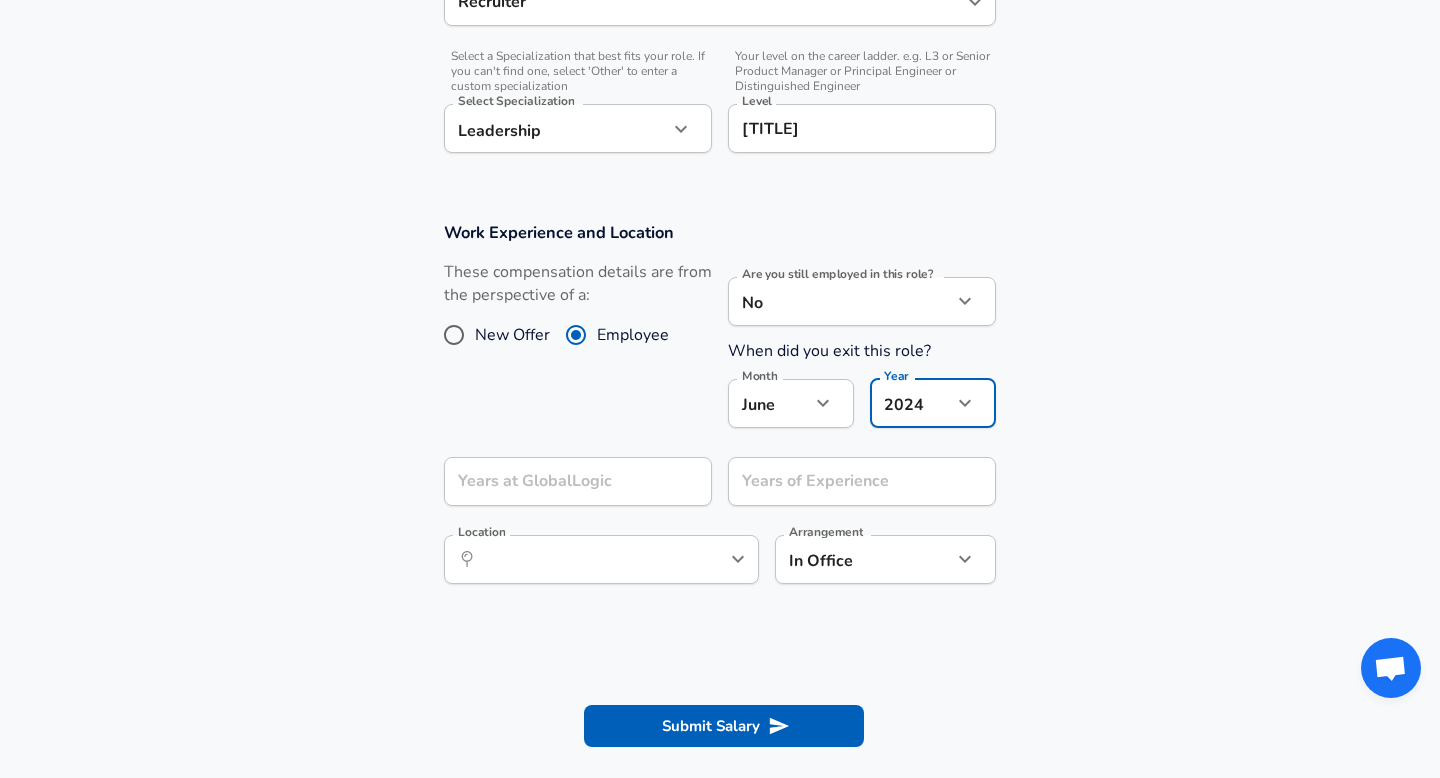 scroll, scrollTop: 706, scrollLeft: 0, axis: vertical 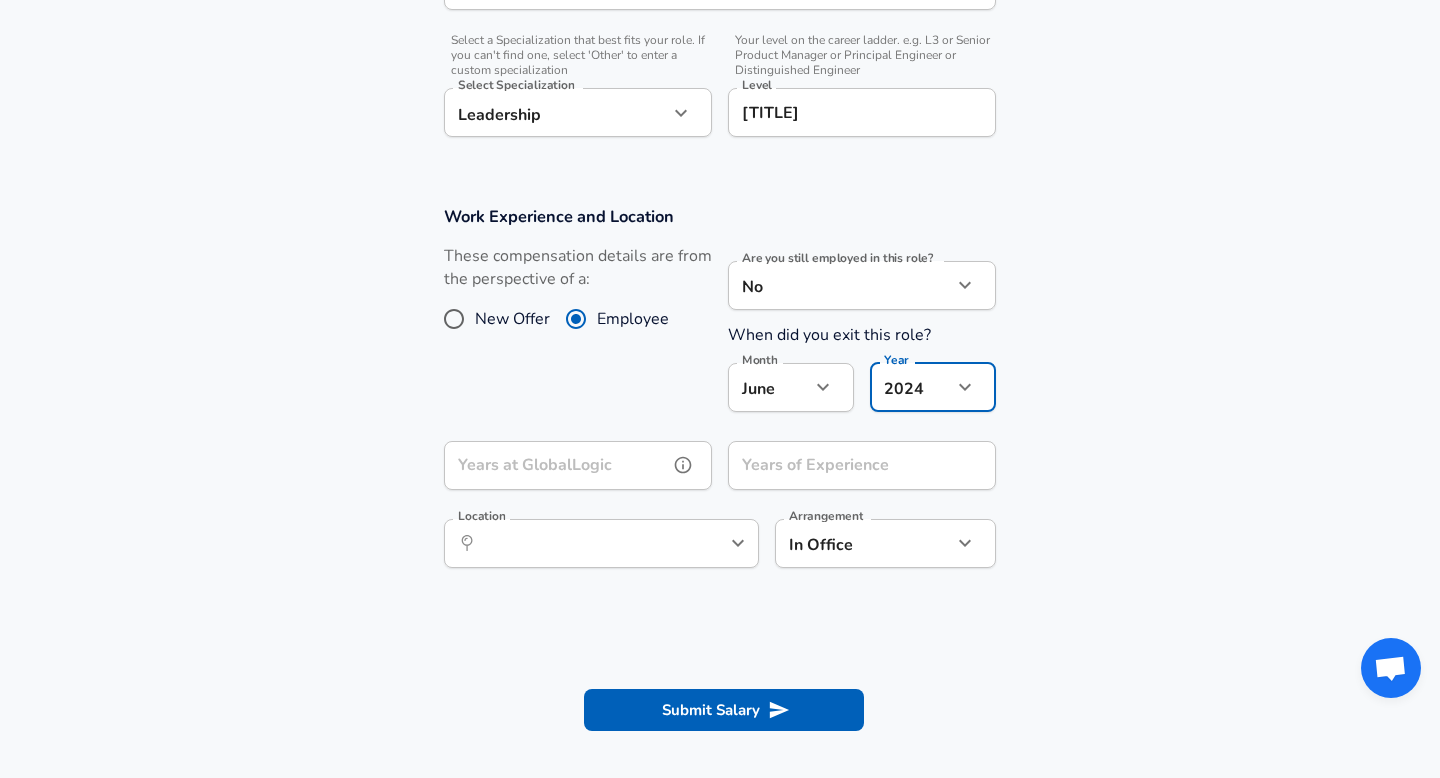 click on "Years at GlobalLogic" at bounding box center [556, 465] 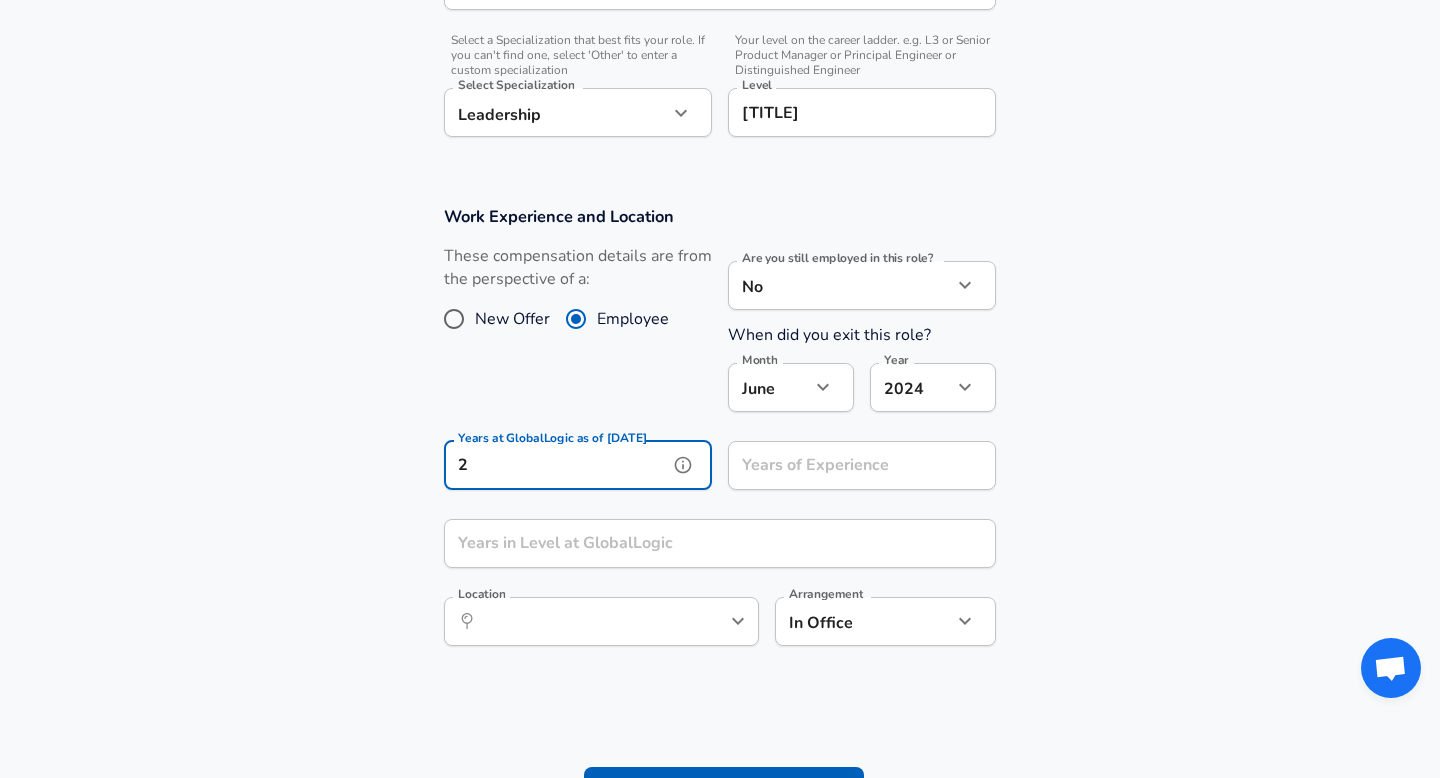 type on "2" 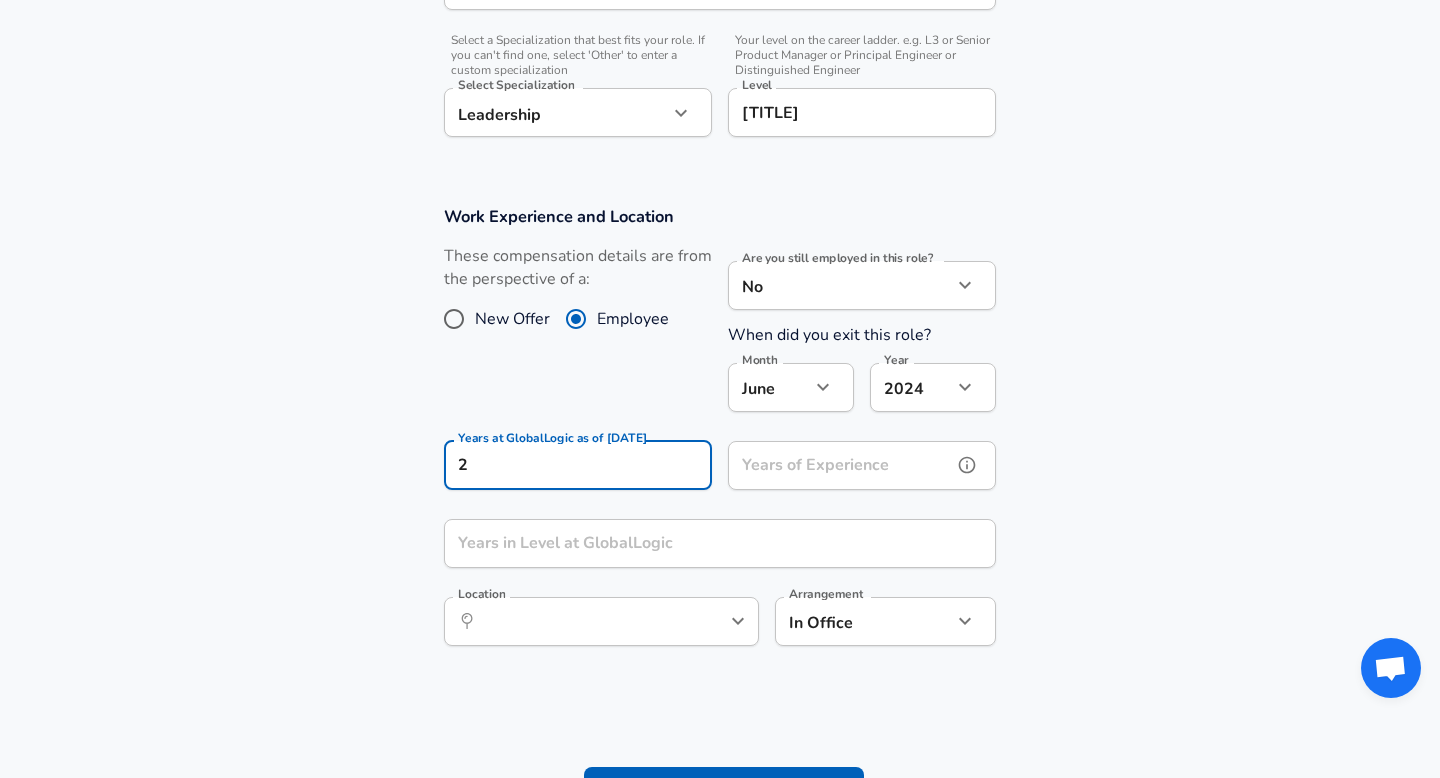 click on "Years of Experience Years of Experience" at bounding box center (862, 468) 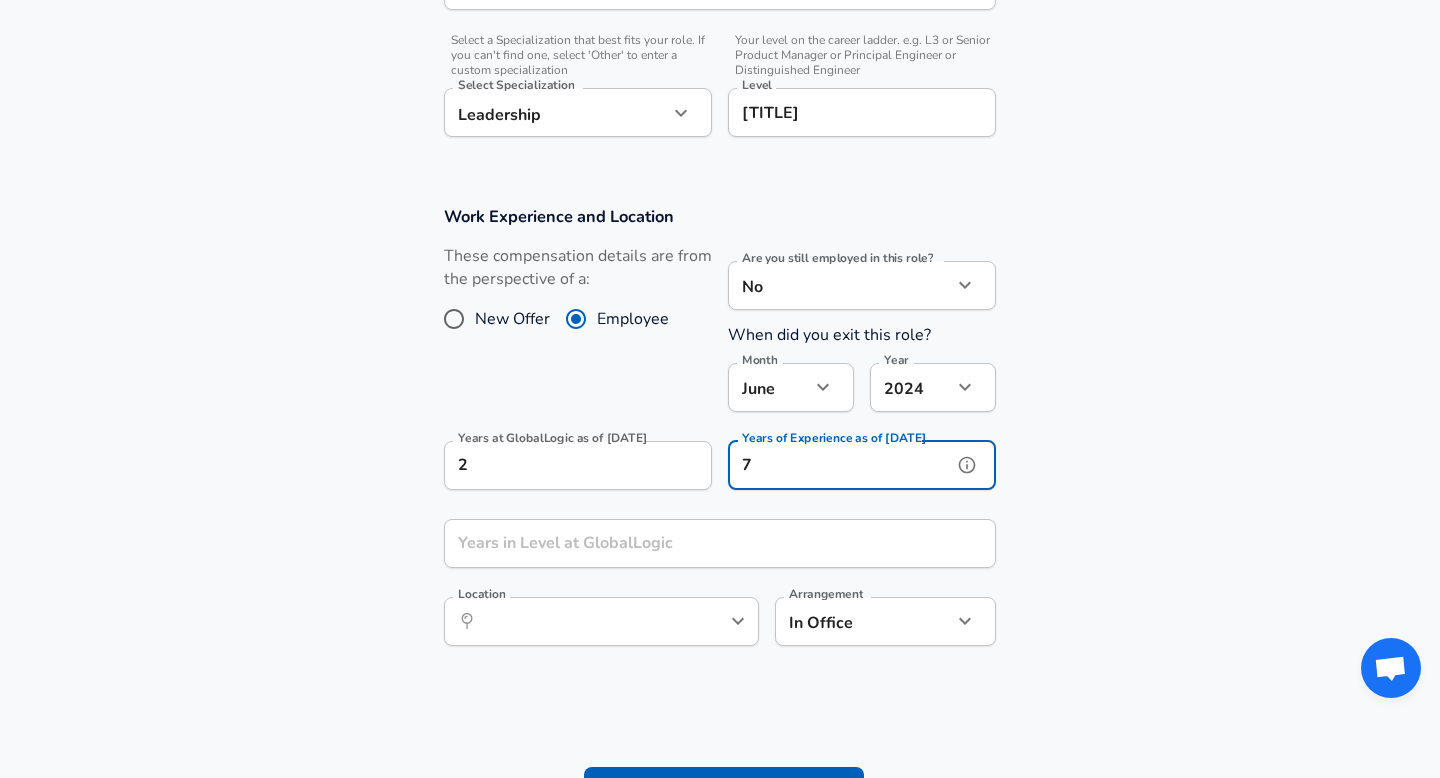 type on "7" 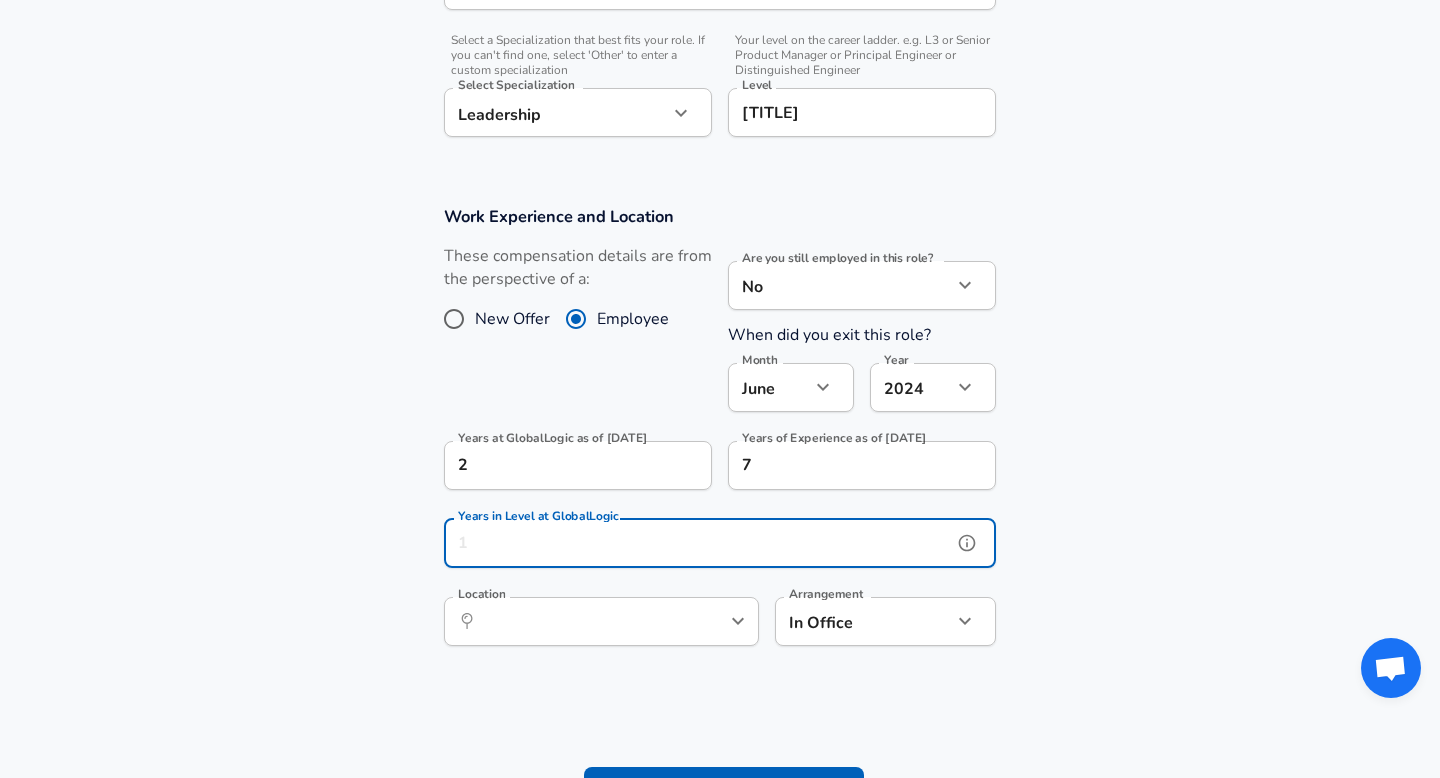 click on "Years in Level at GlobalLogic" at bounding box center [698, 543] 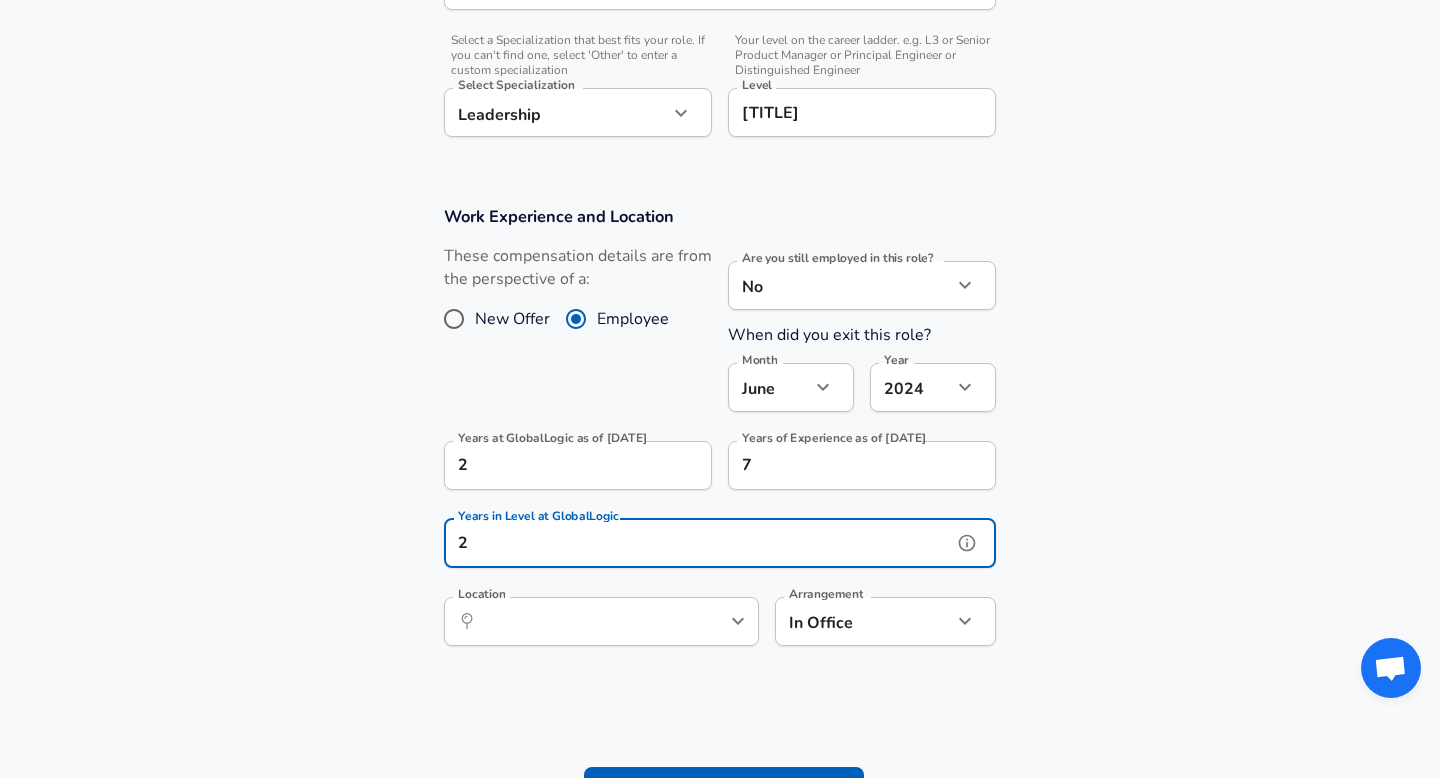 type on "2" 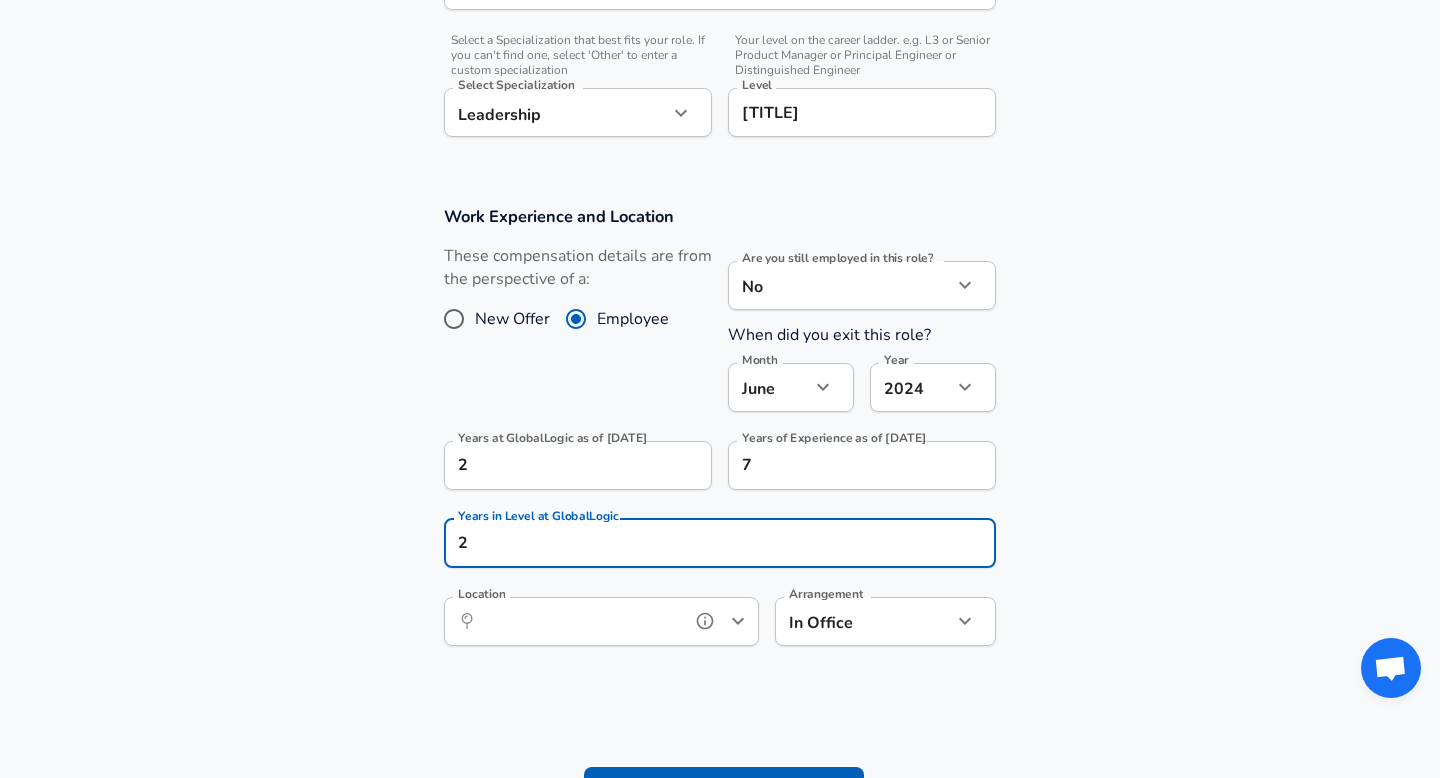 click on "Location" at bounding box center [579, 621] 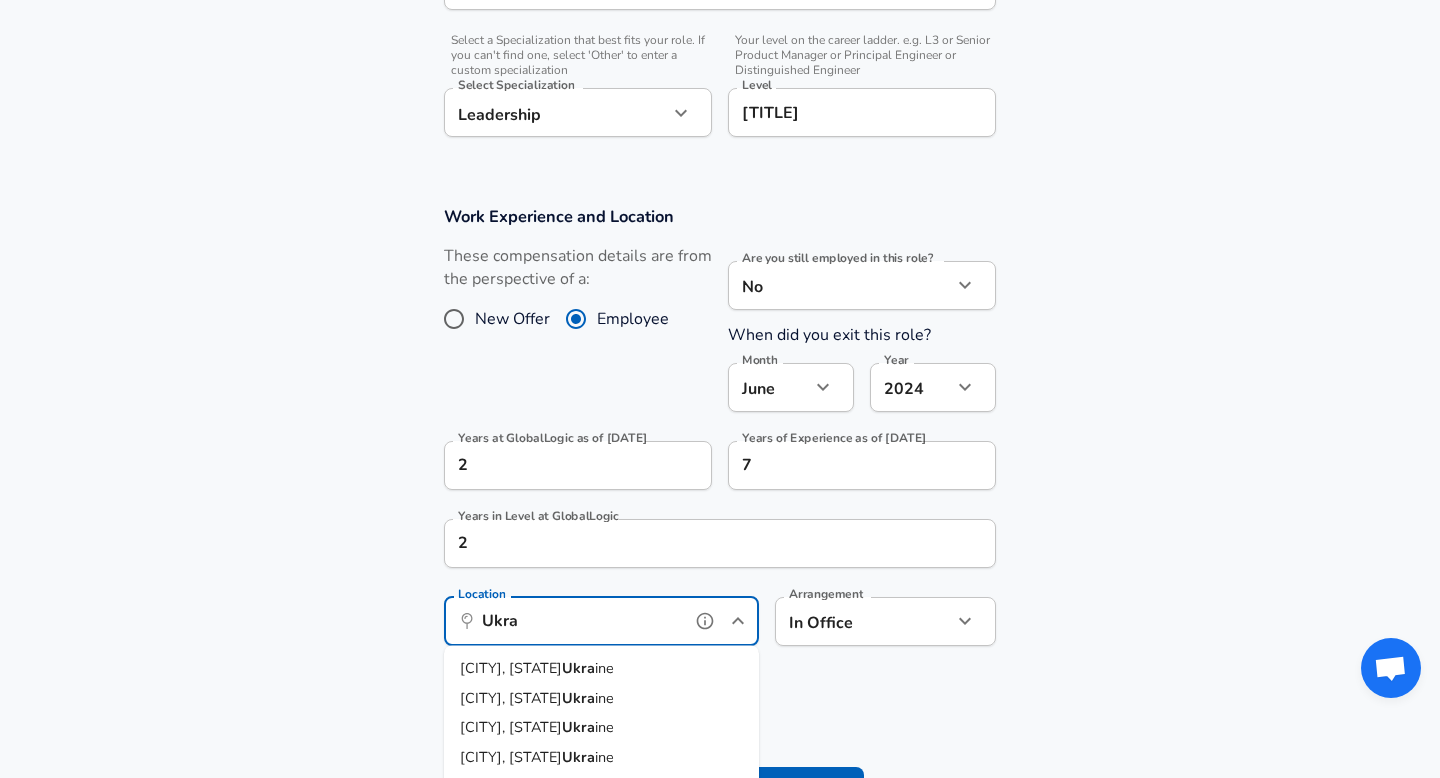 click on "[CITY], [STATE],  [COUNTRY]" at bounding box center (601, 669) 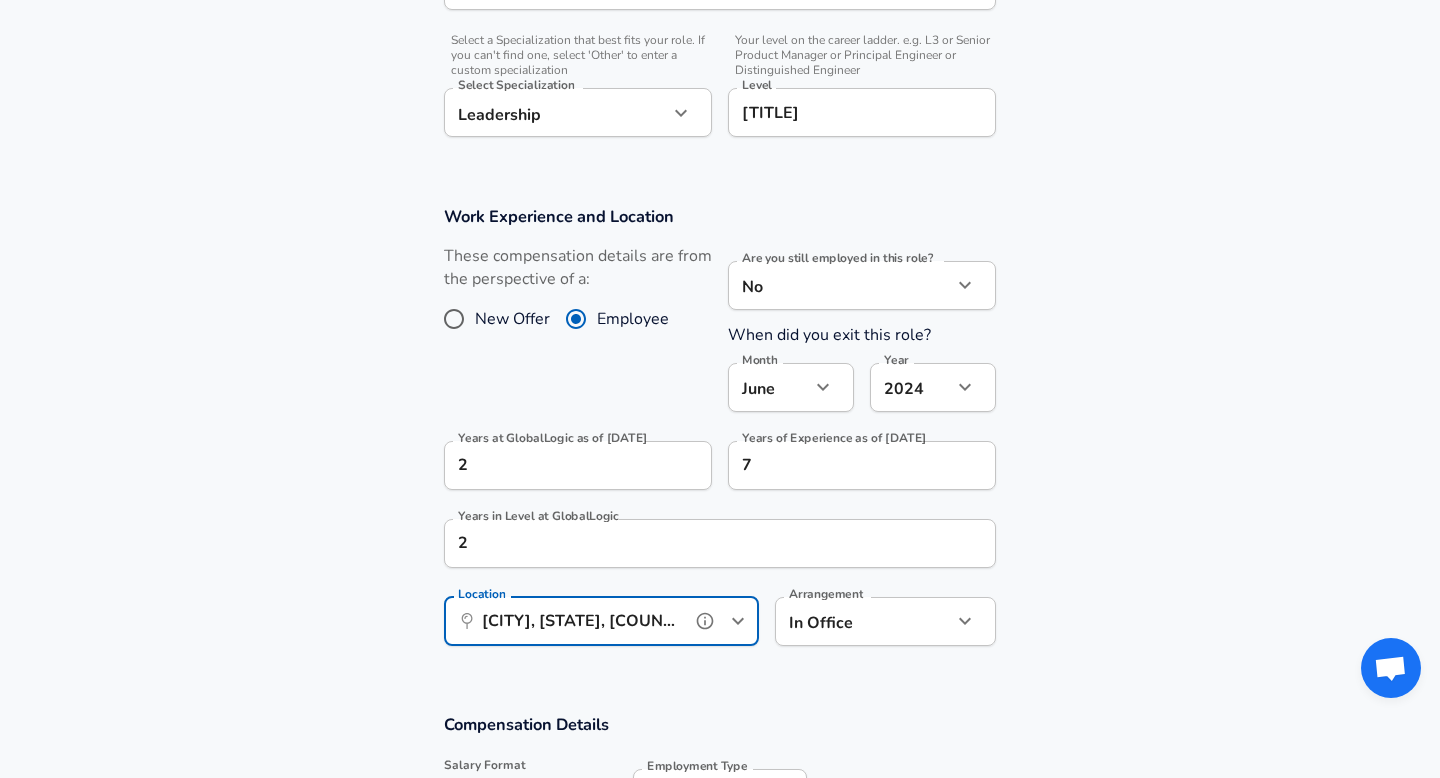 type on "[CITY], [STATE], [COUNTRY]" 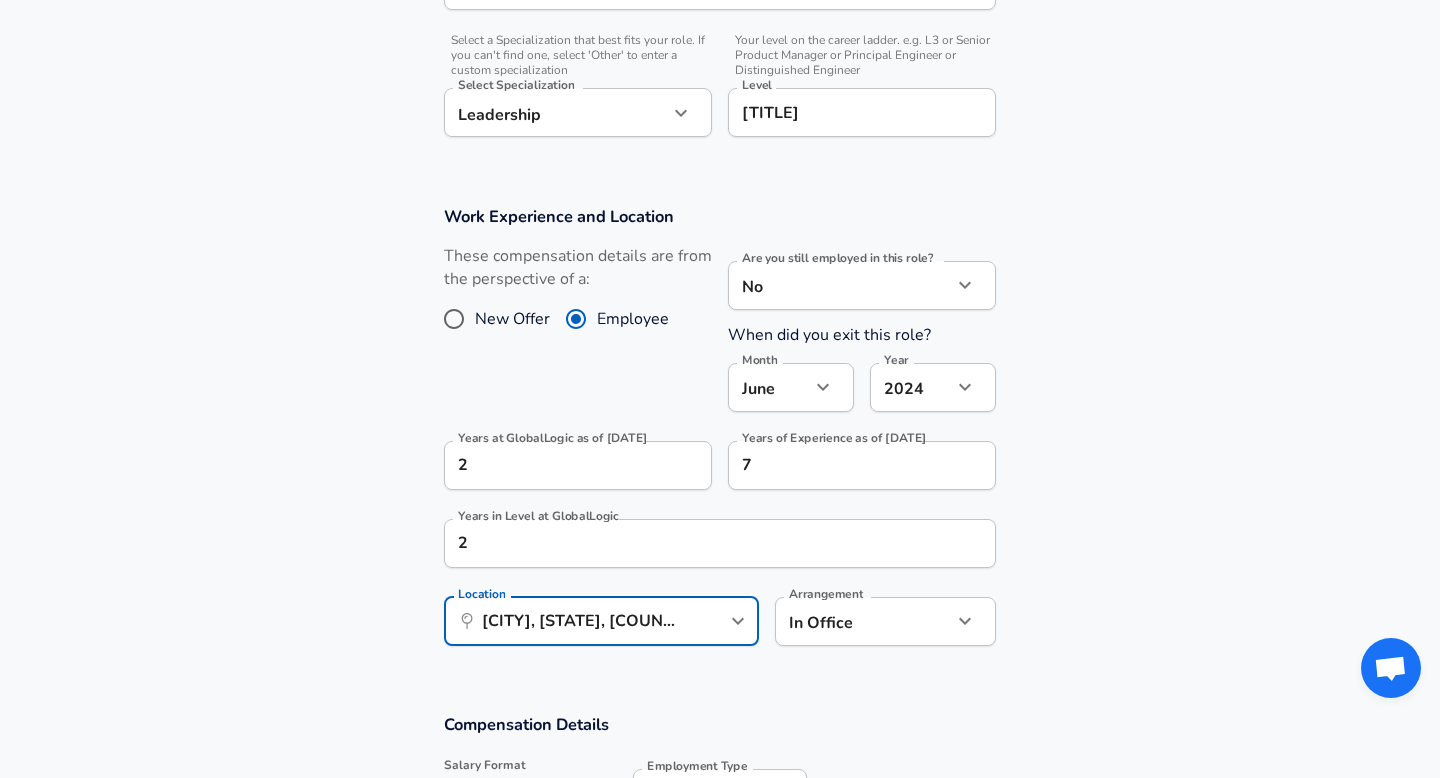 click on "Restart Add Your Salary Upload your offer letter to verify your submission Enhance Privacy and Anonymity No Automatically hides specific fields until there are enough submissions to safely display the full details. More Details Based on your submission and the data points that we have already collected, we will automatically hide and anonymize specific fields if there aren't enough data points to remain sufficiently anonymous. Company & Title Information Enter the company you received your offer from Company GlobalLogic Company Select the title that closest resembles your official title. This should be similar to the title that was present on your offer letter. Title Leadership Recruiter Title Select a job family that best fits your role. If you can't find one, select 'Other' to enter a custom job family Job Family Recruiter Job Family Select a Specialization that best fits your role. If you can't find one, select 'Other' to enter a custom specialization Select Specialization Leadership Leadership" at bounding box center (720, -317) 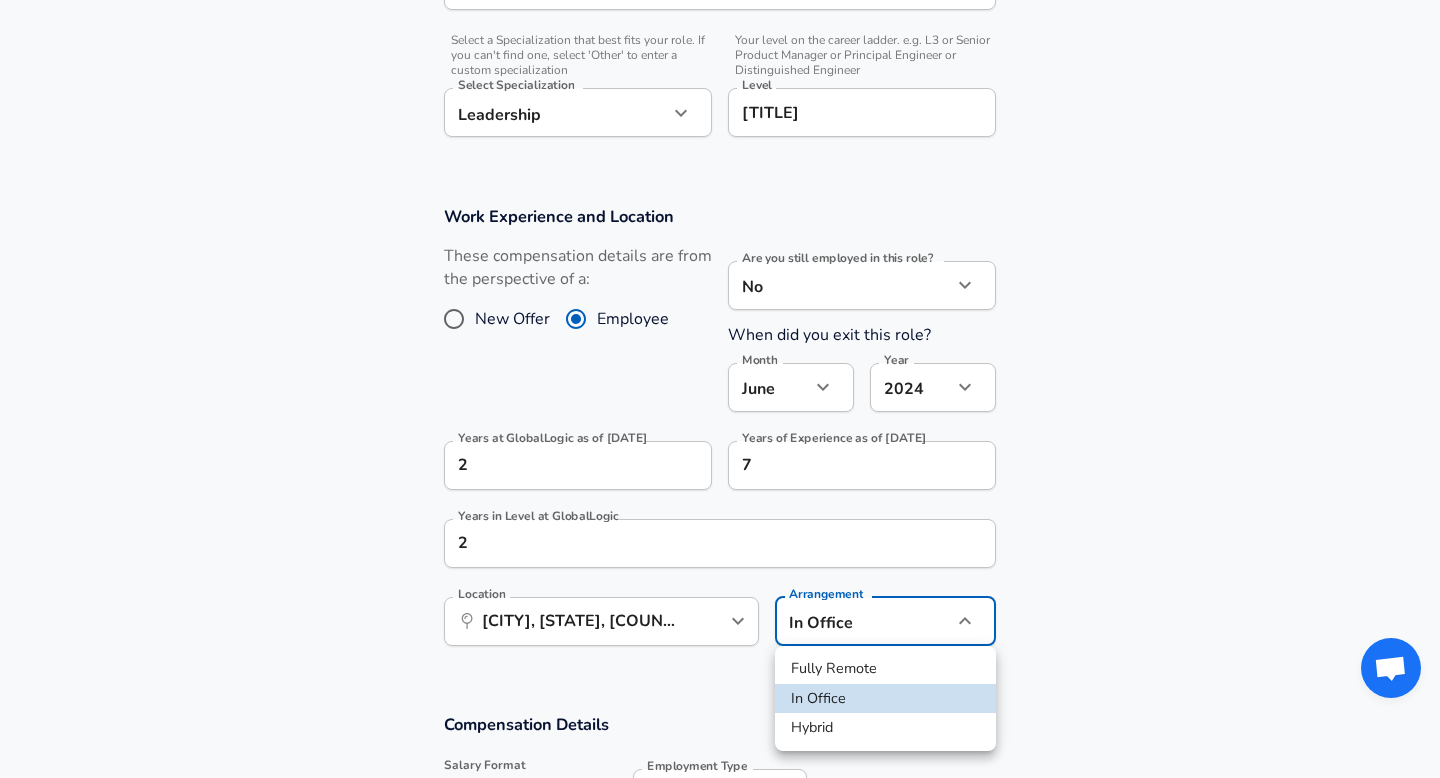 drag, startPoint x: 840, startPoint y: 683, endPoint x: 847, endPoint y: 668, distance: 16.552946 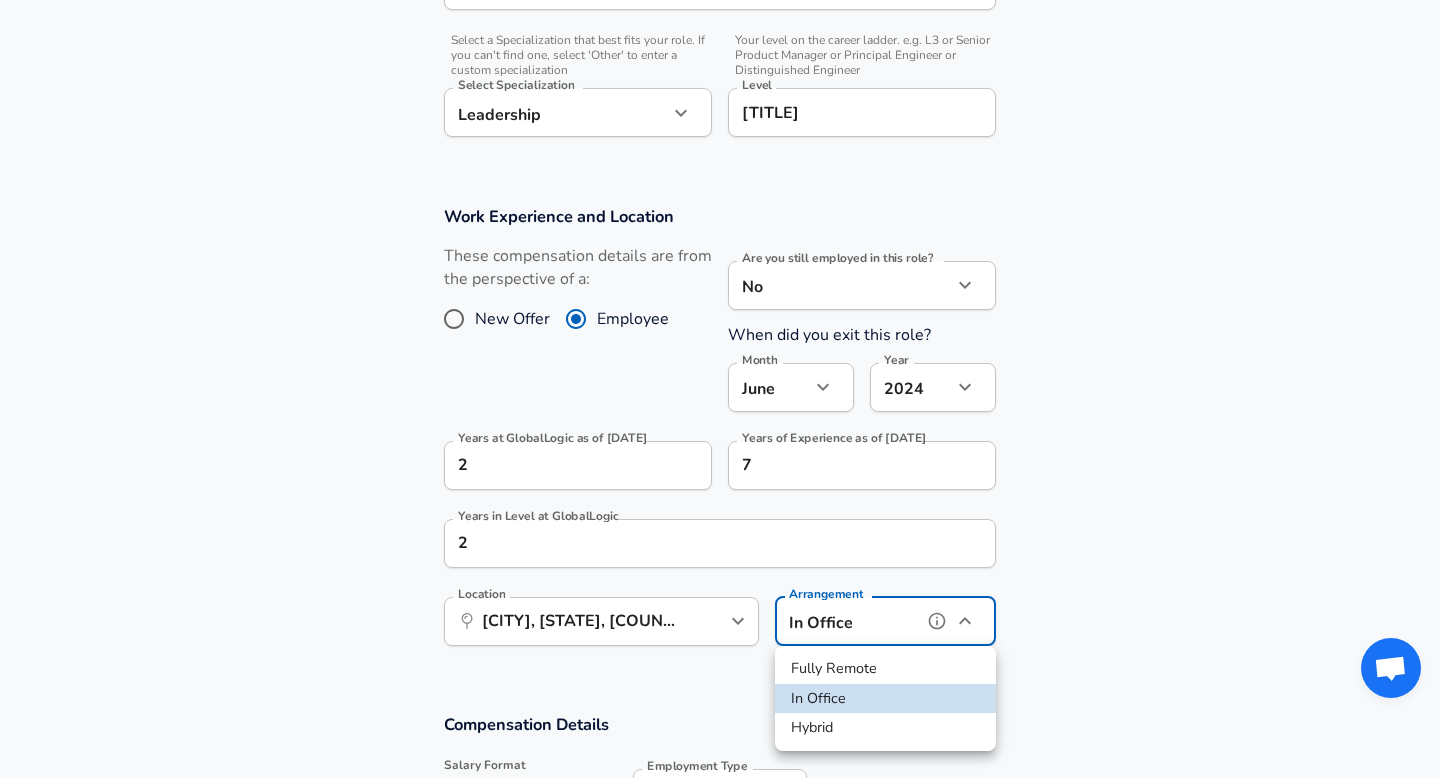 type on "remote" 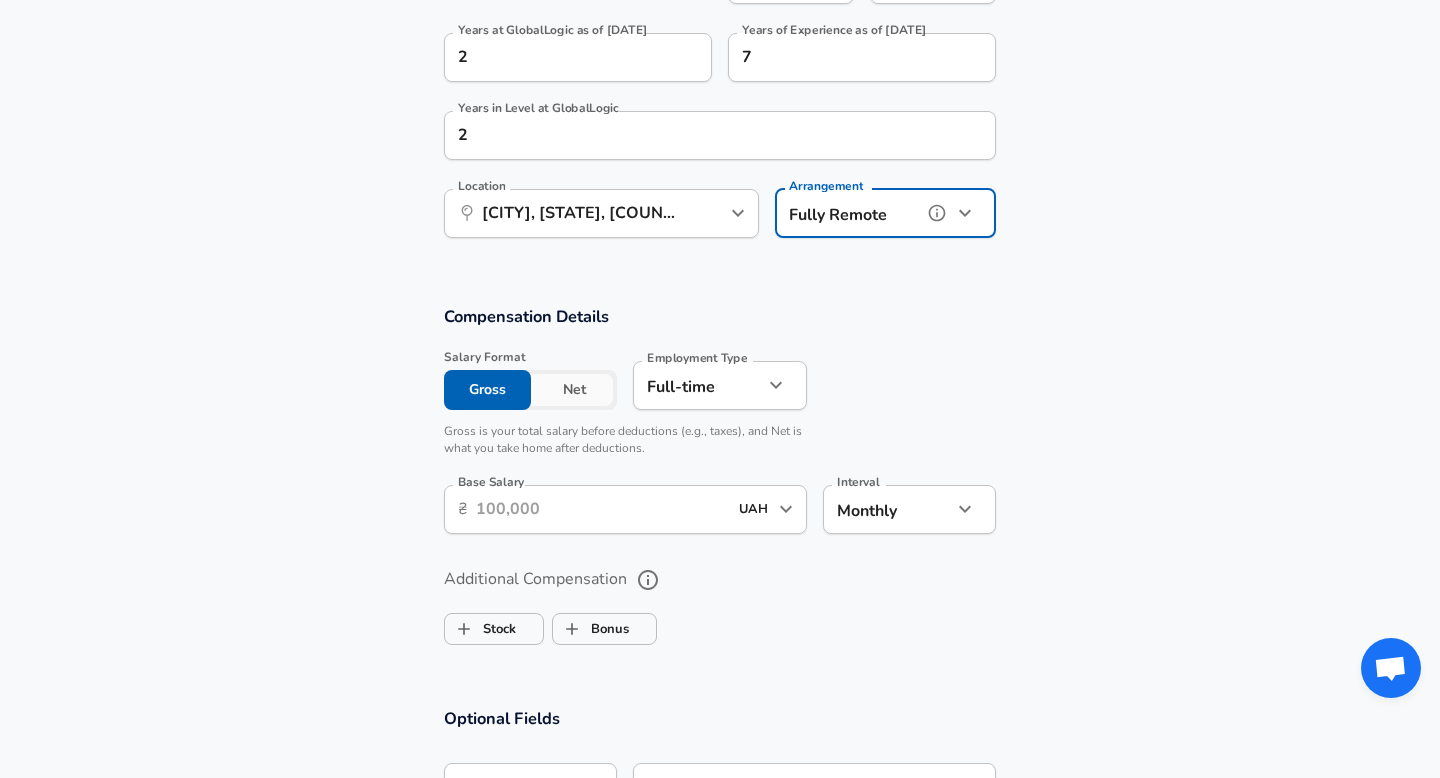 scroll, scrollTop: 1110, scrollLeft: 0, axis: vertical 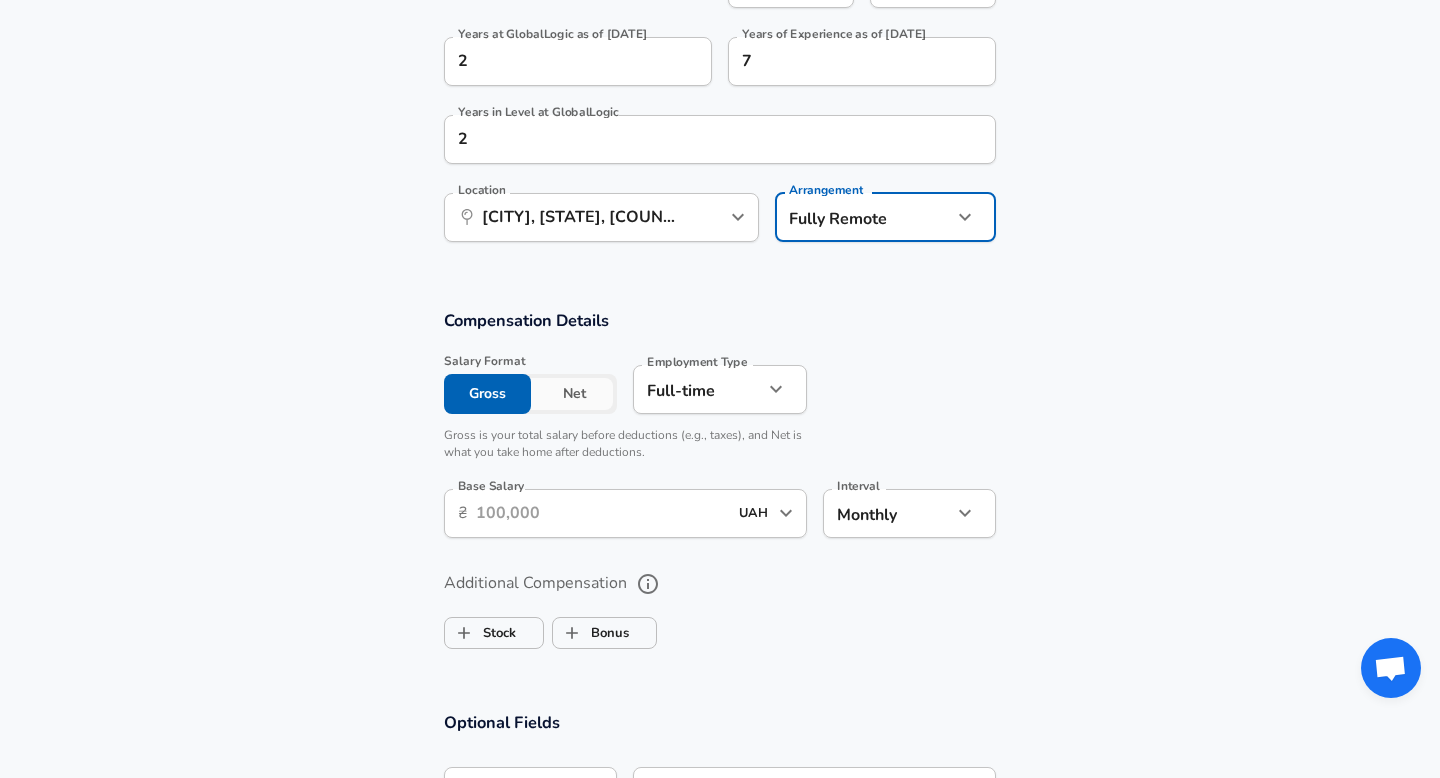 click on "UAH" at bounding box center [753, 513] 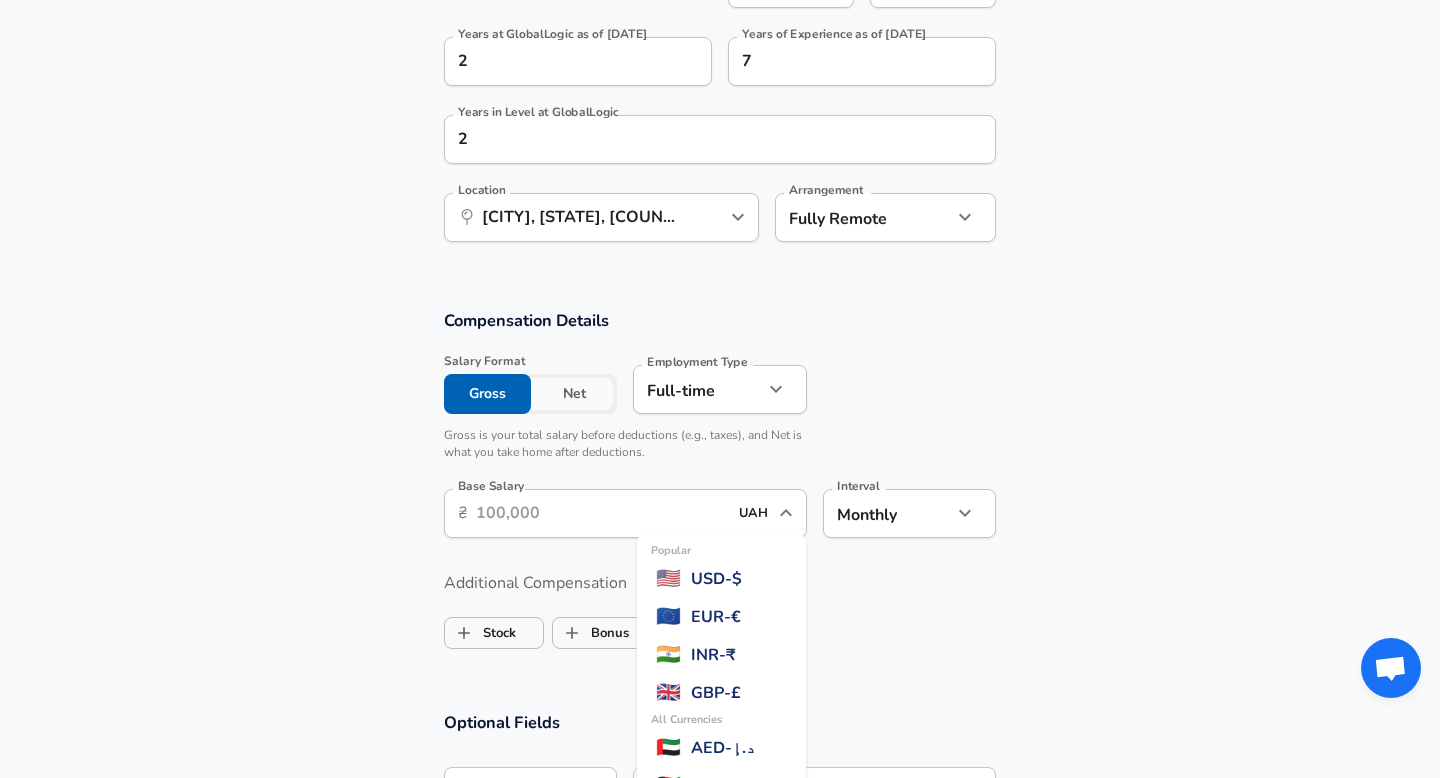 scroll, scrollTop: 5273, scrollLeft: 0, axis: vertical 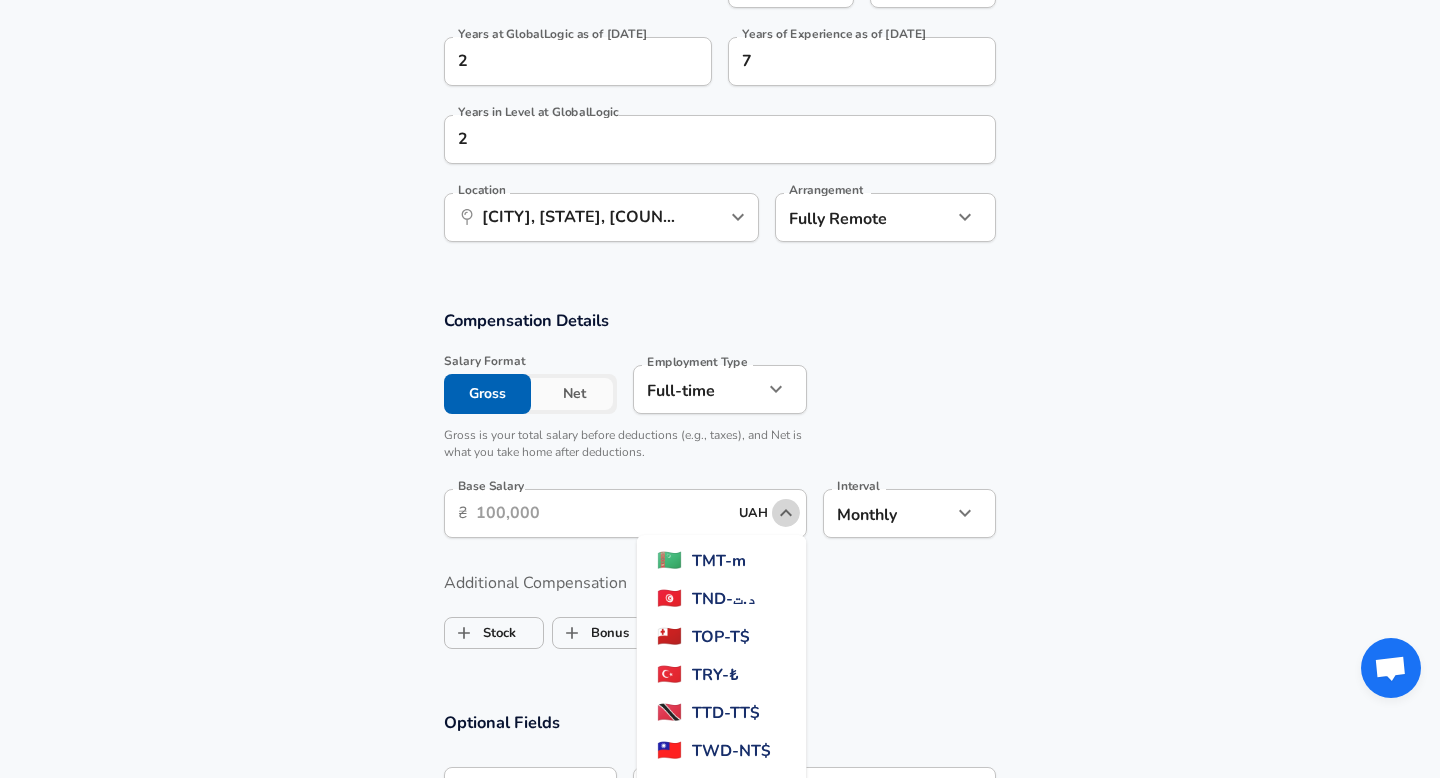click 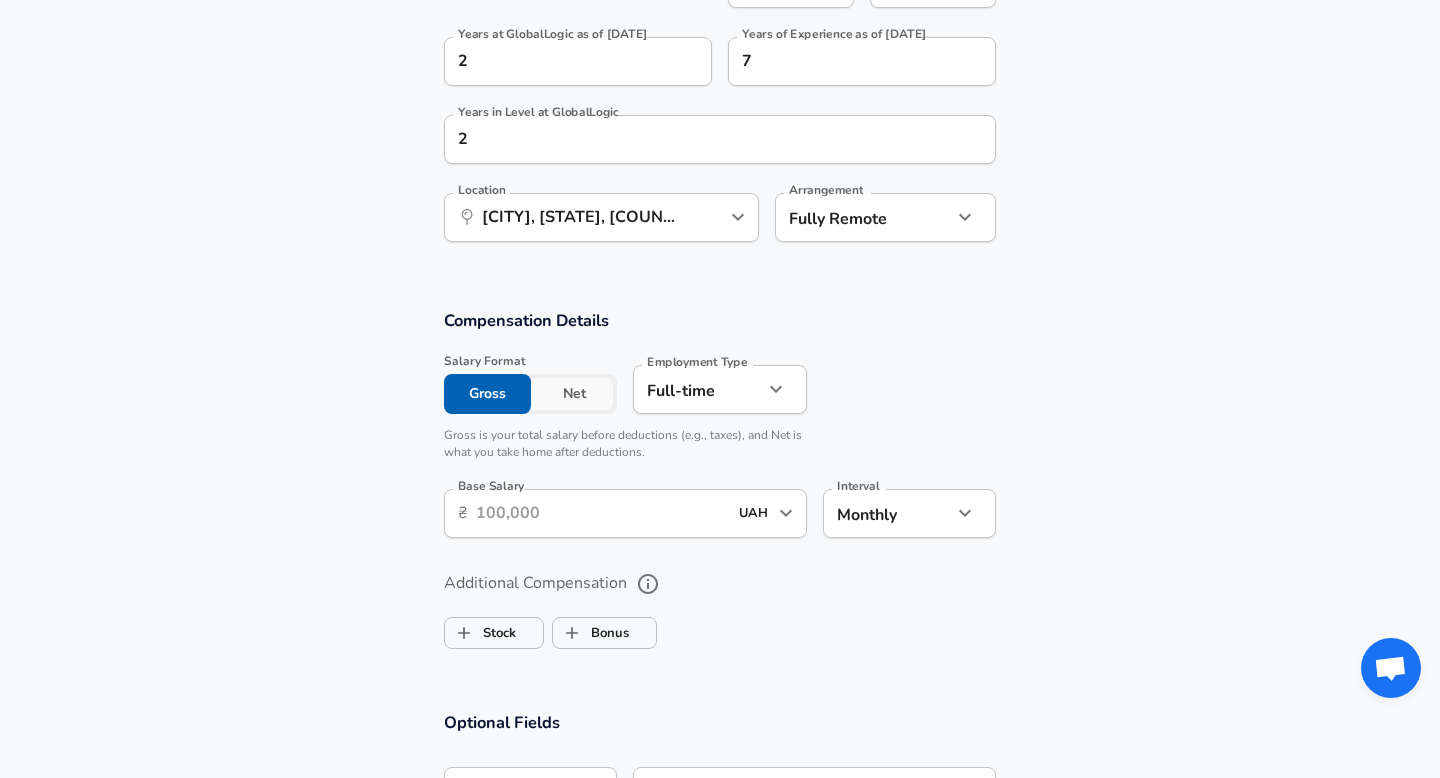 click 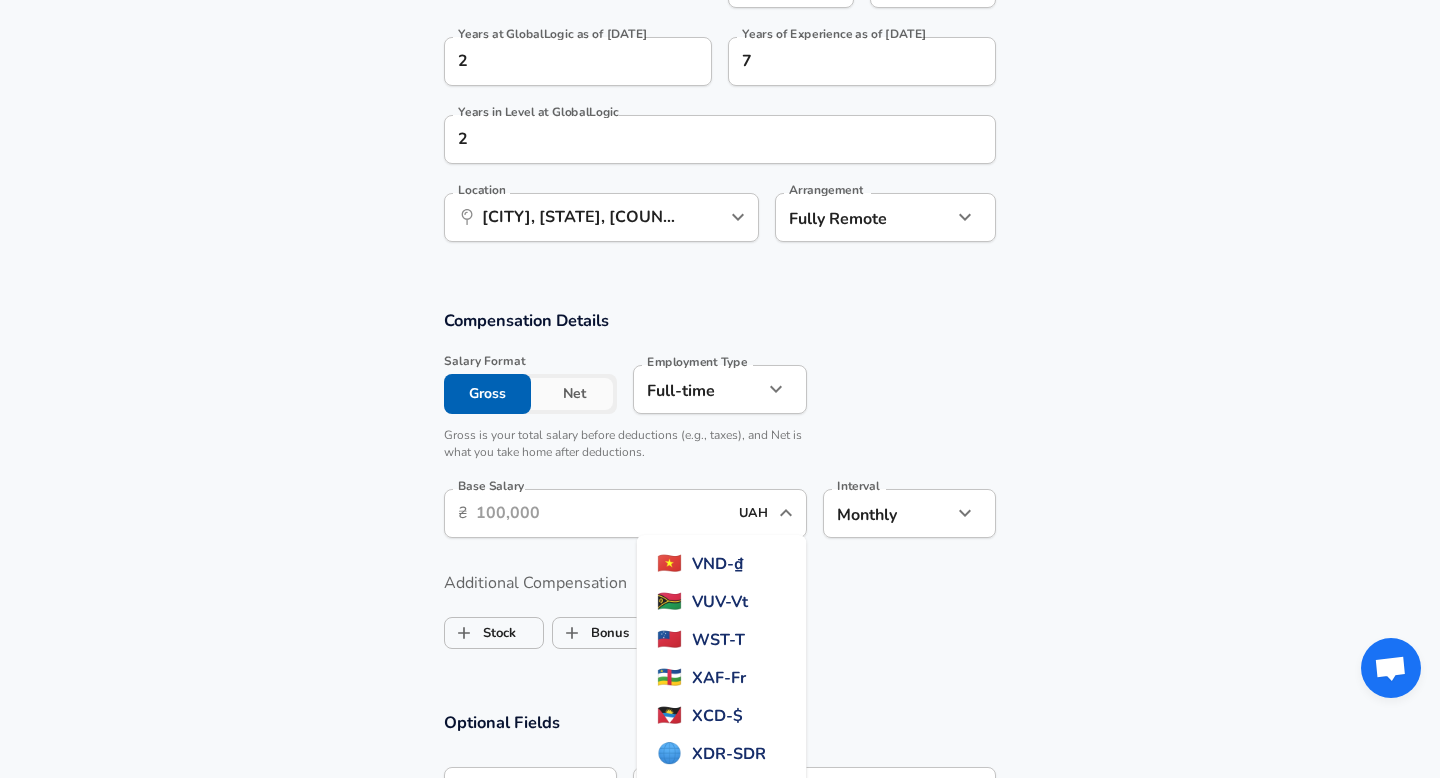 scroll, scrollTop: 5927, scrollLeft: 0, axis: vertical 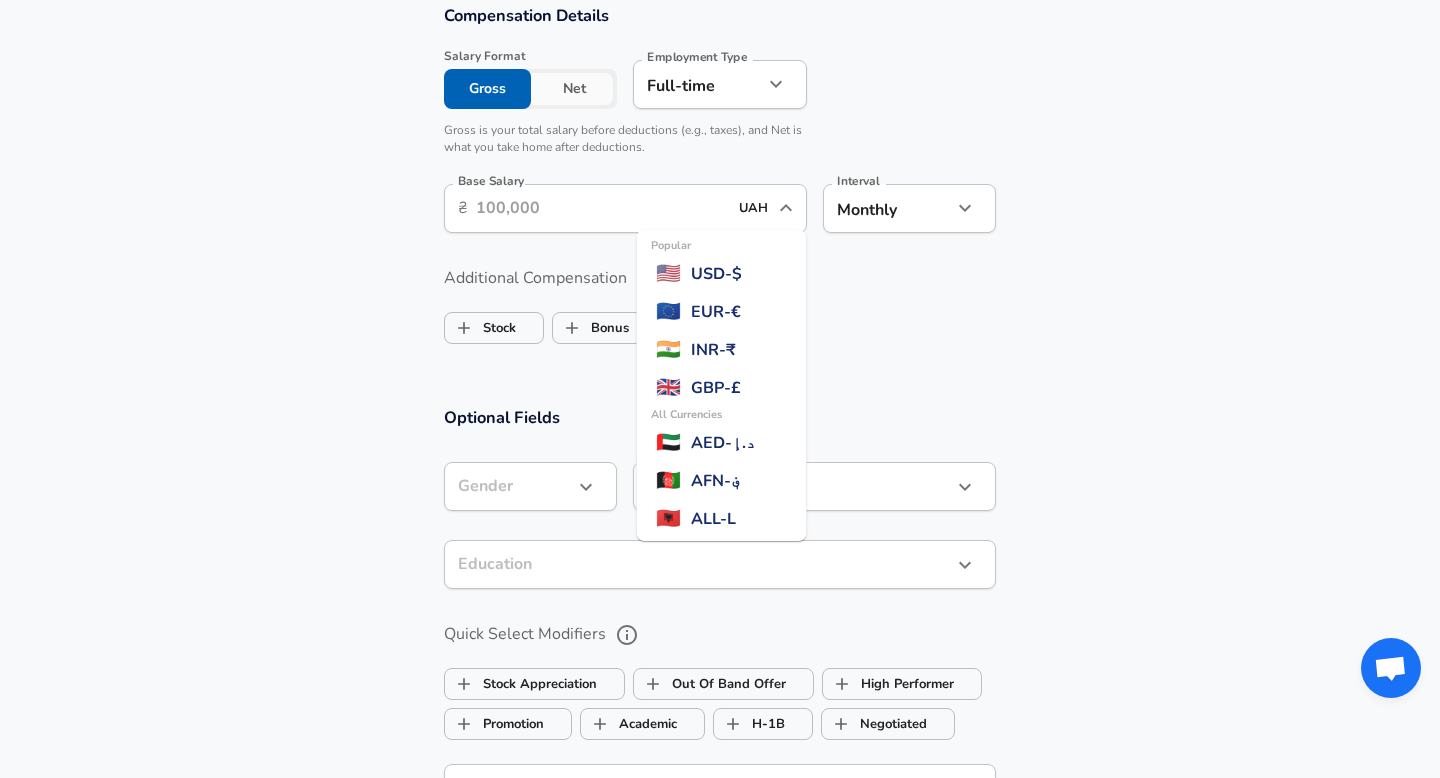 click on "Popular 🇺🇸 USD  -  $" at bounding box center [721, 274] 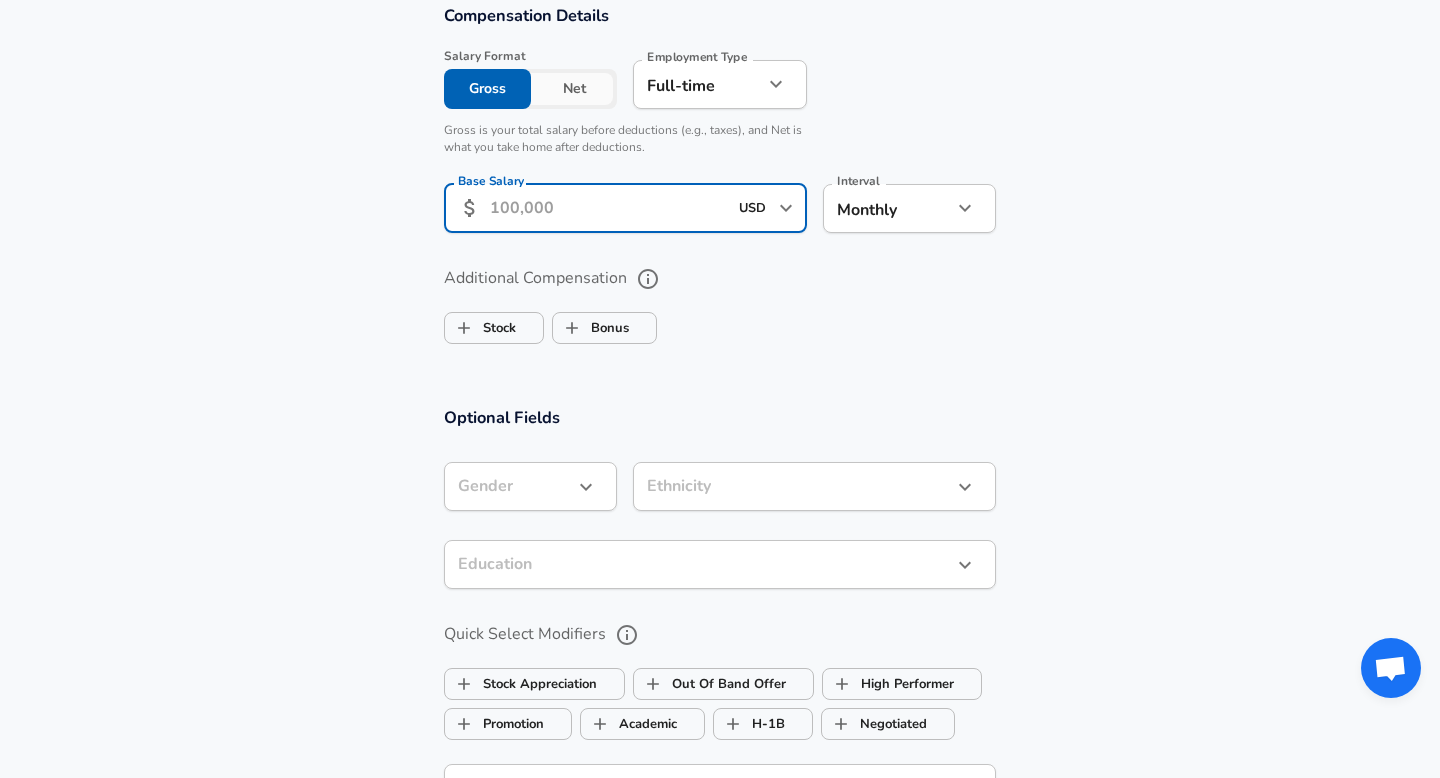 click on "Base Salary" at bounding box center (608, 208) 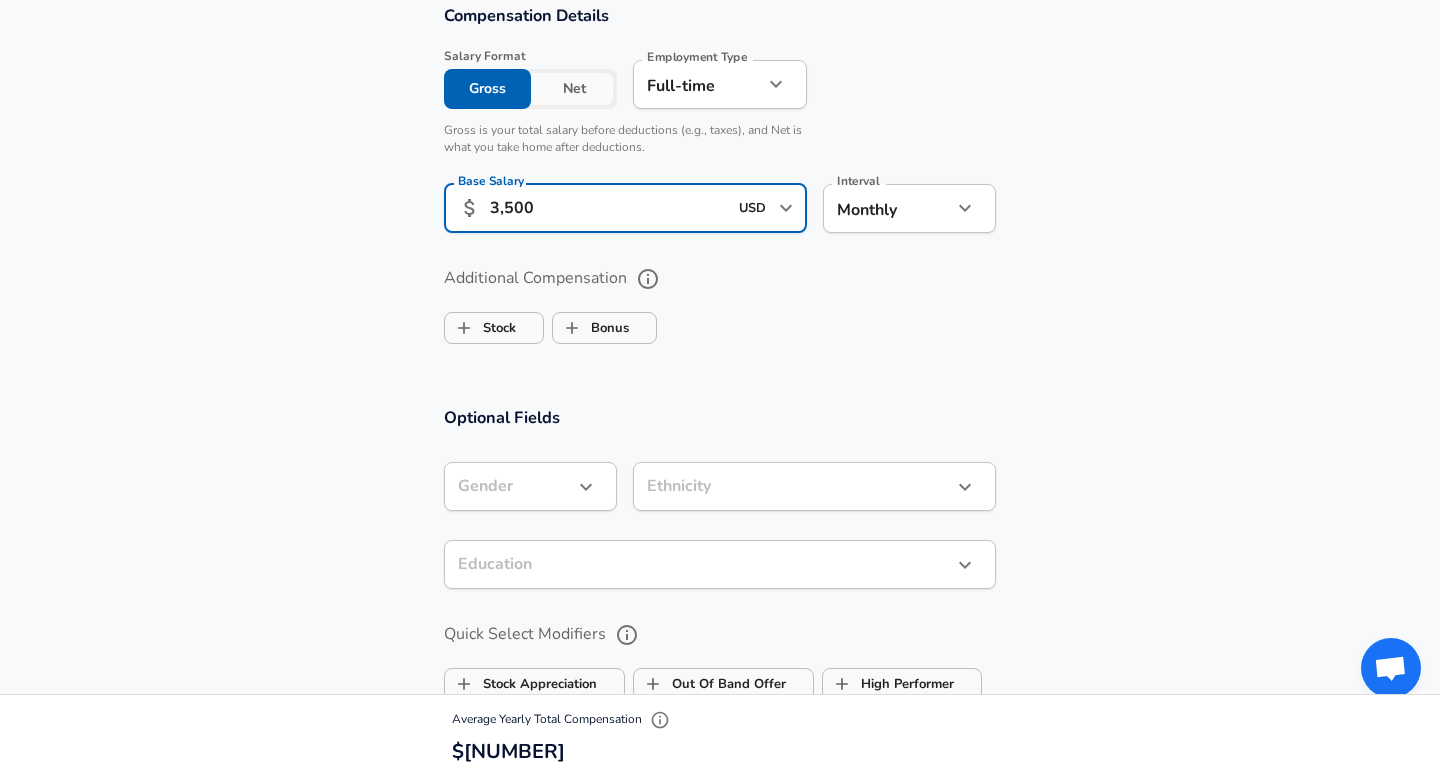 type on "3,500" 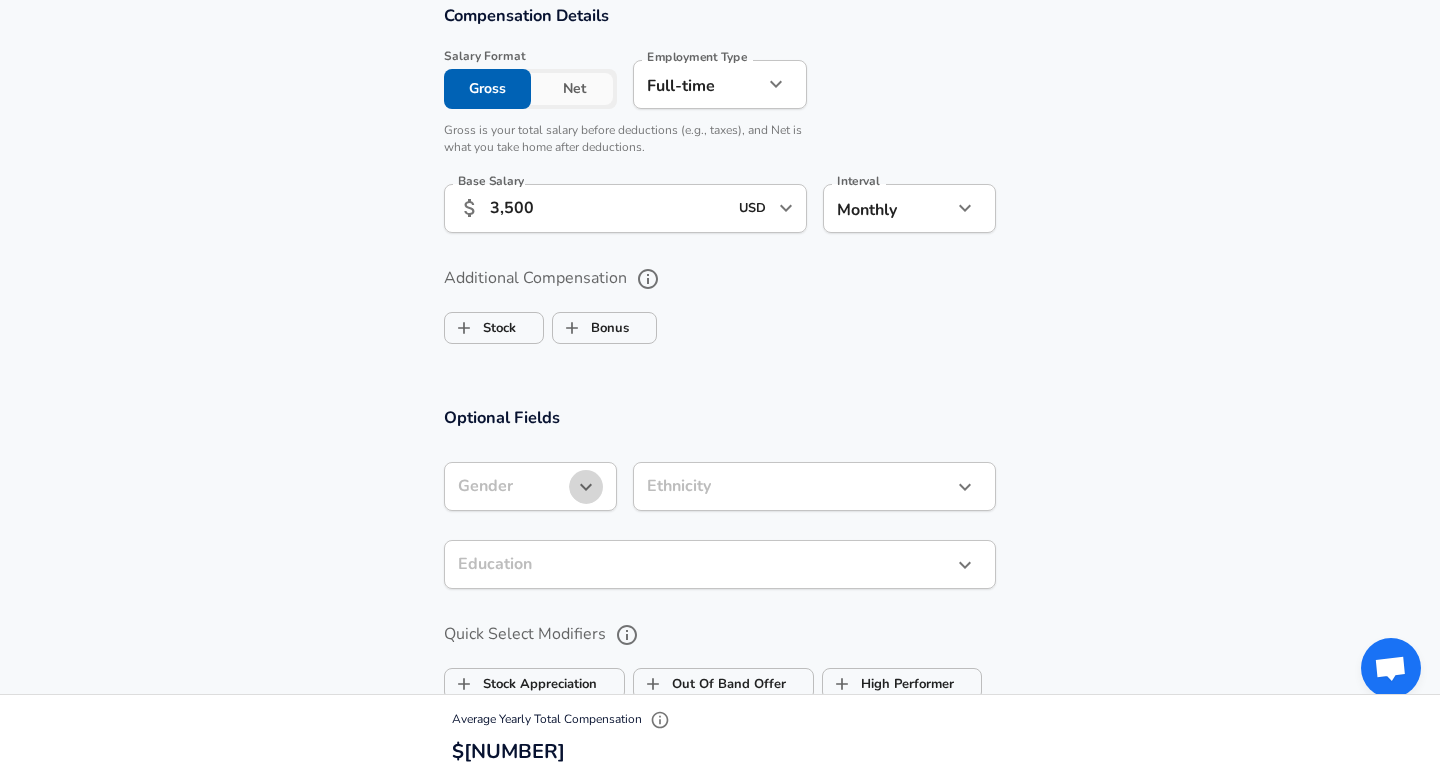 click at bounding box center [586, 487] 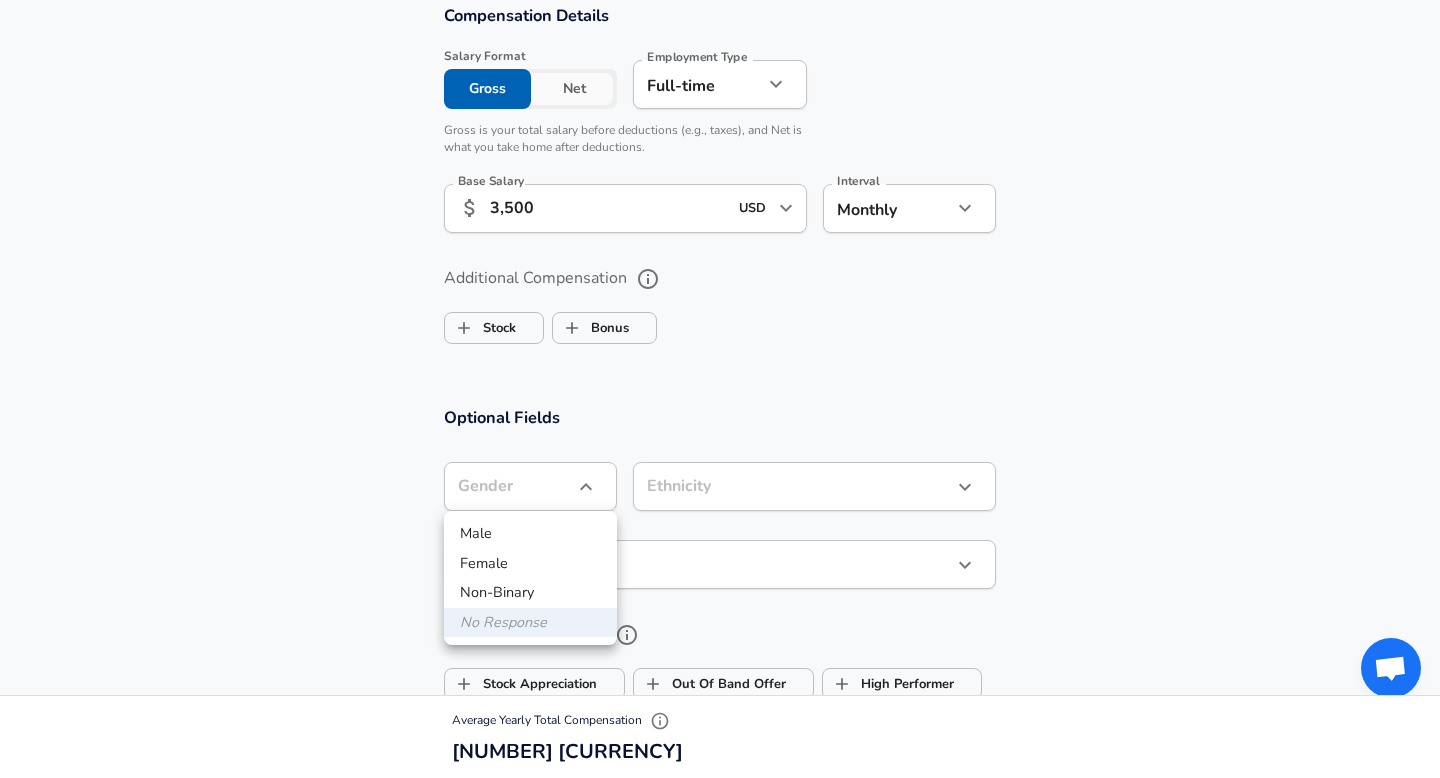 click on "Female" at bounding box center (530, 564) 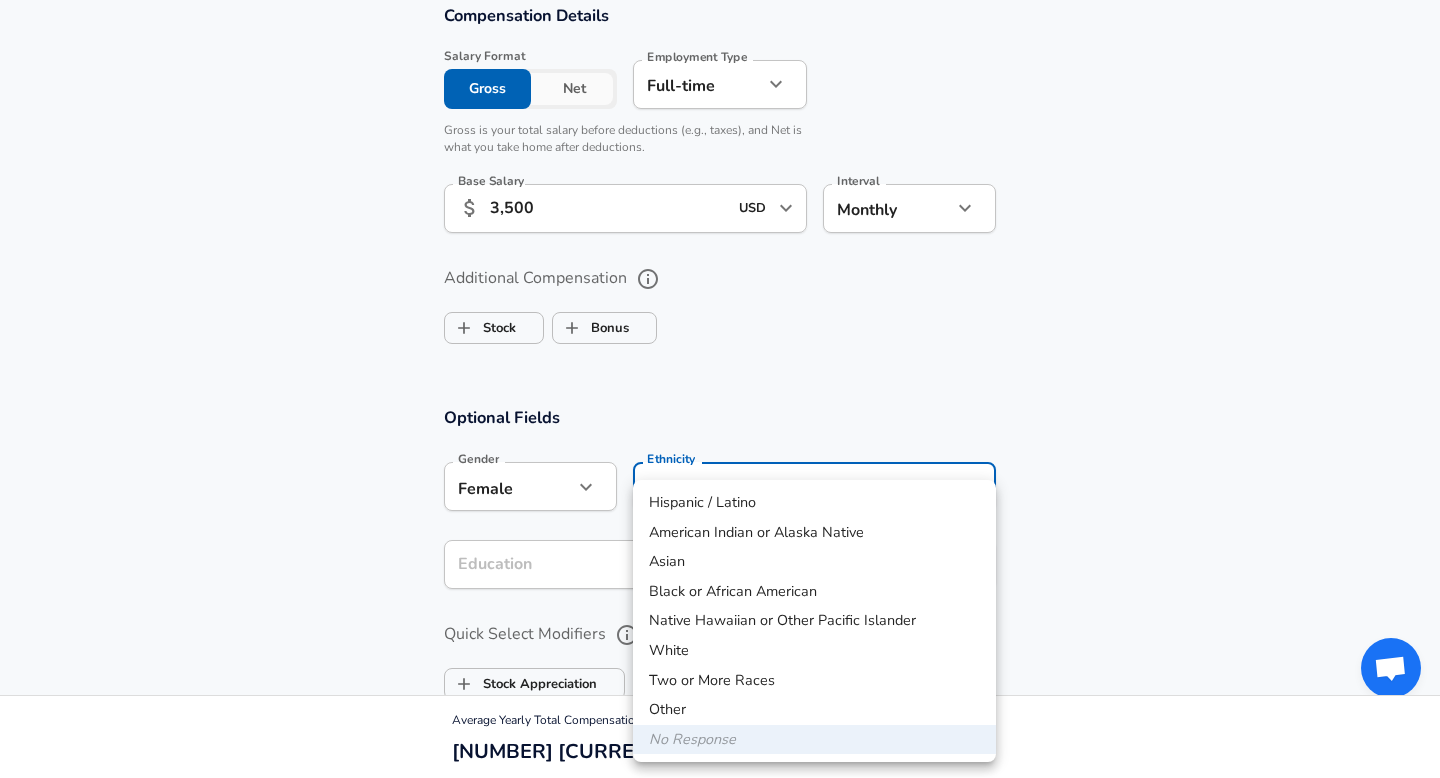 click on "Restart Add Your Salary Upload your offer letter to verify your submission Enhance Privacy and Anonymity No Automatically hides specific fields until there are enough submissions to safely display the full details. More Details Based on your submission and the data points that we have already collected, we will automatically hide and anonymize specific fields if there aren't enough data points to remain sufficiently anonymous. Company & Title Information Enter the company you received your offer from Company GlobalLogic Company Select the title that closest resembles your official title. This should be similar to the title that was present on your offer letter. Title Leadership Recruiter Title Select a job family that best fits your role. If you can't find one, select 'Other' to enter a custom job family Job Family Recruiter Job Family Select a Specialization that best fits your role. If you can't find one, select 'Other' to enter a custom specialization Select Specialization Leadership Leadership" at bounding box center [720, -1026] 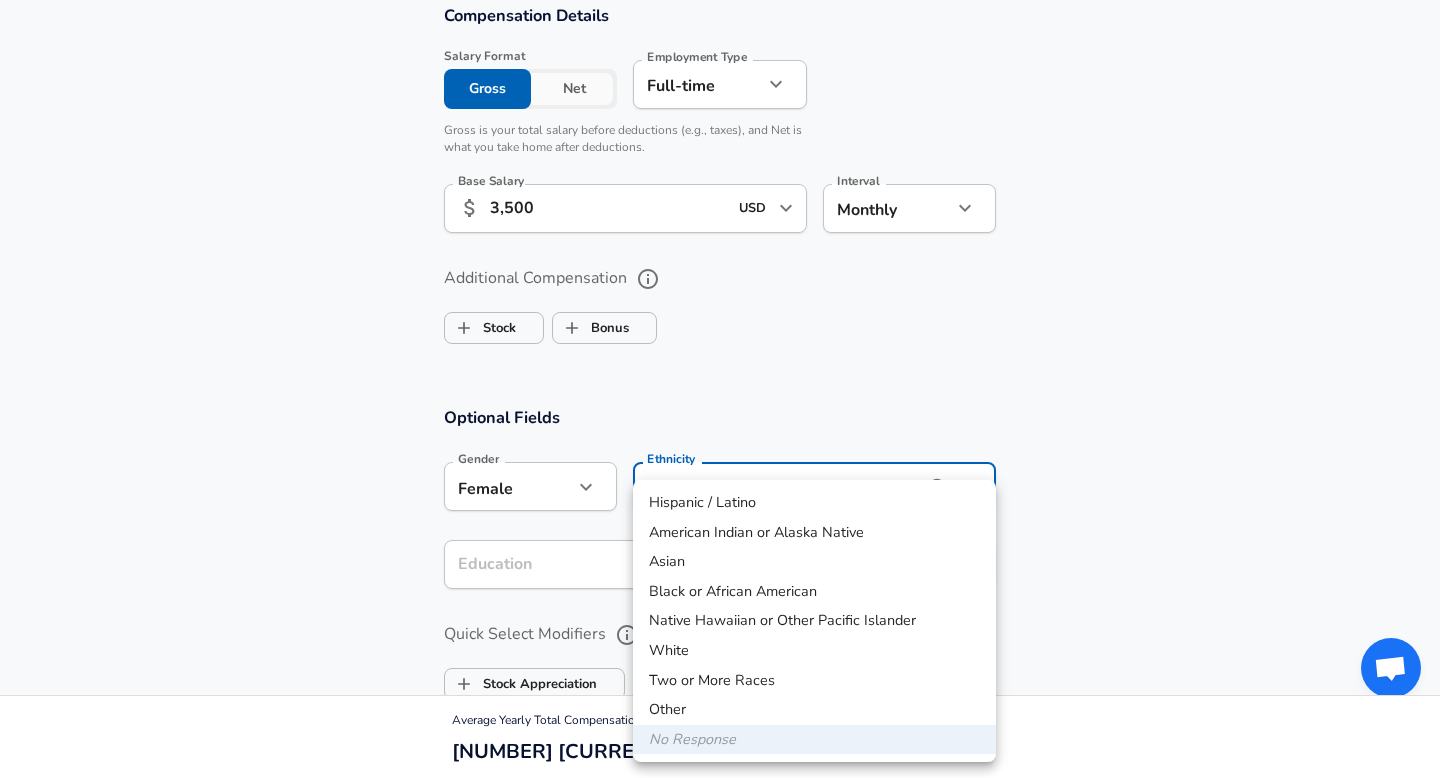 type on "White" 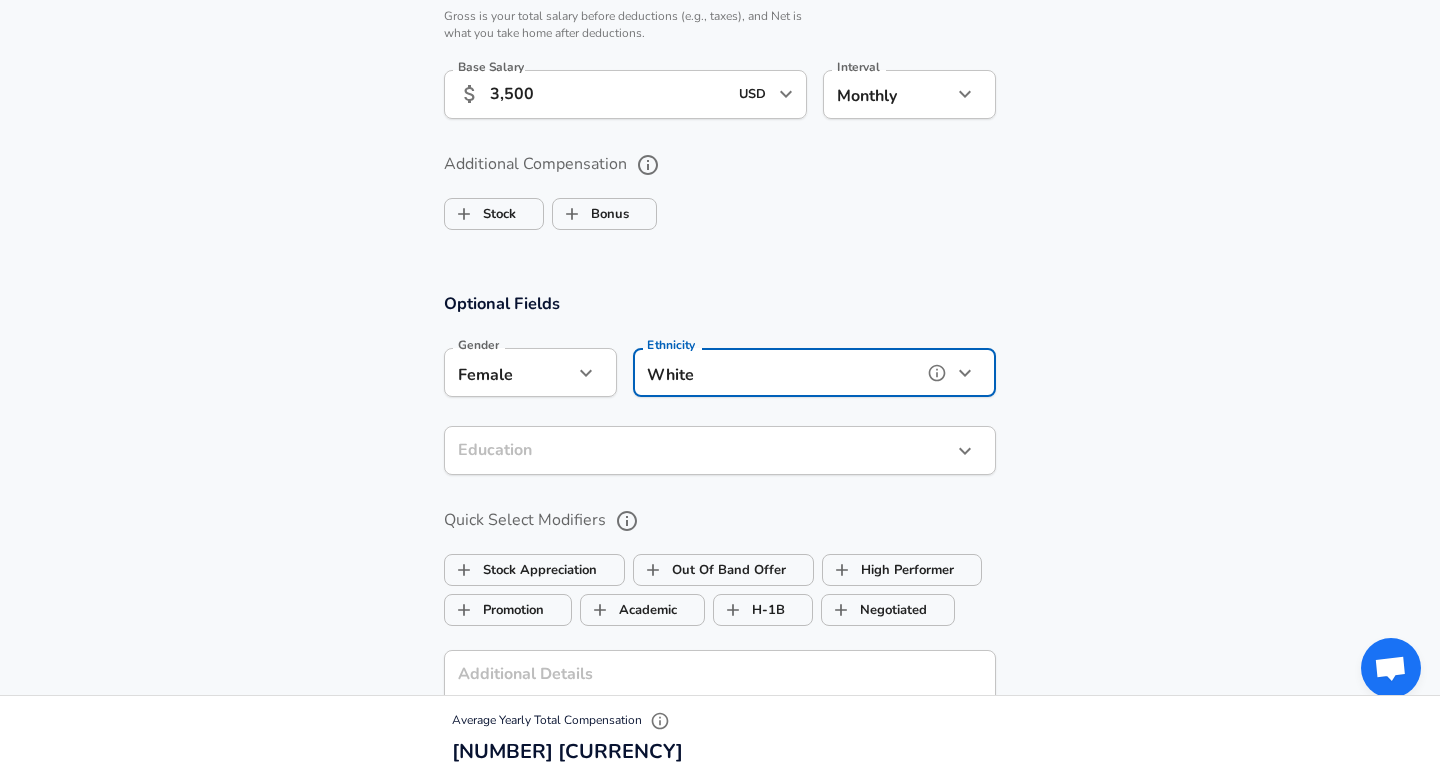 scroll, scrollTop: 1544, scrollLeft: 0, axis: vertical 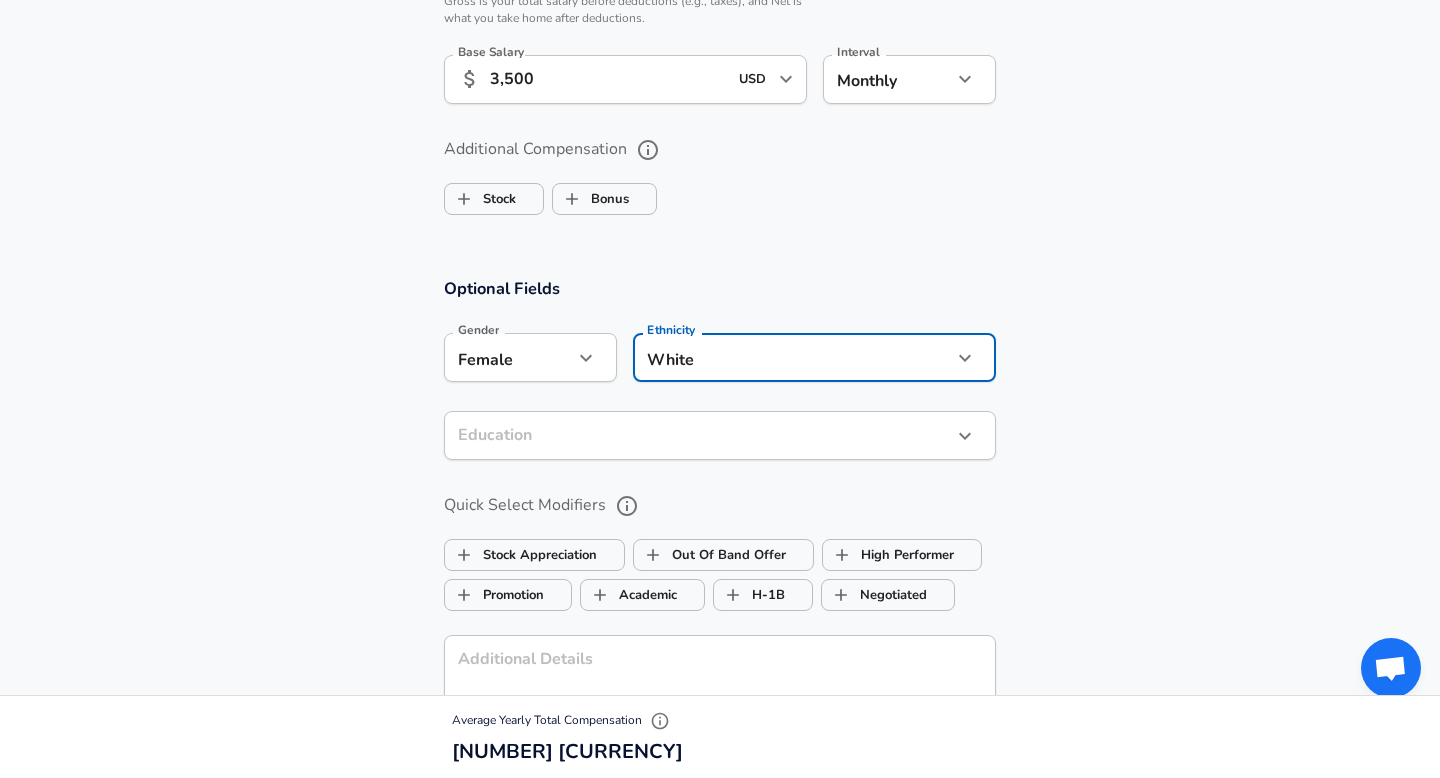 click on "Restart Add Your Salary Upload your offer letter to verify your submission Enhance Privacy and Anonymity No Automatically hides specific fields until there are enough submissions to safely display the full details. More Details Based on your submission and the data points that we have already collected, we will automatically hide and anonymize specific fields if there aren't enough data points to remain sufficiently anonymous. Company & Title Information Enter the company you received your offer from Company GlobalLogic Company Select the title that closest resembles your official title. This should be similar to the title that was present on your offer letter. Title Leadership Recruiter Title Select a job family that best fits your role. If you can't find one, select 'Other' to enter a custom job family Job Family Recruiter Job Family Select a Specialization that best fits your role. If you can't find one, select 'Other' to enter a custom specialization Select Specialization Leadership Leadership" at bounding box center [720, -1155] 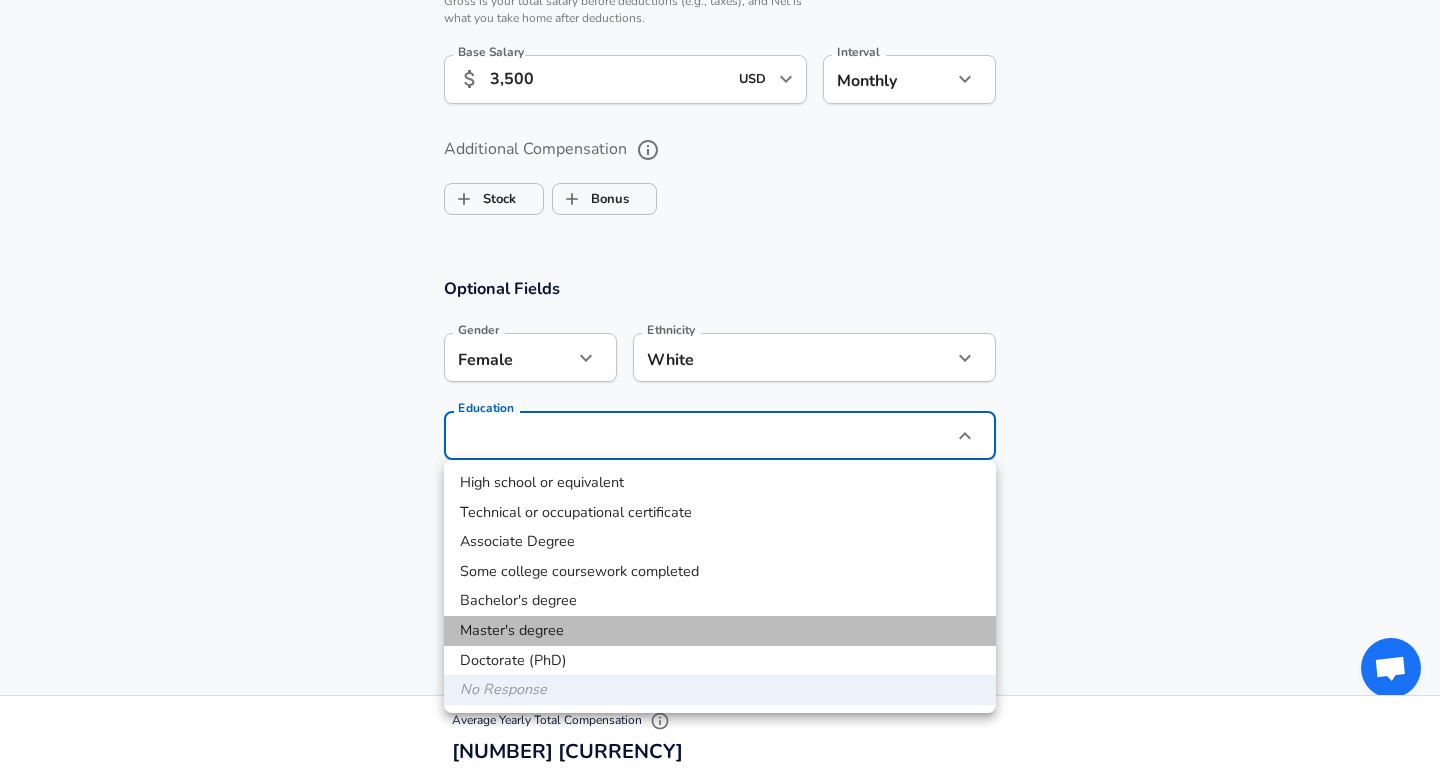 click on "Master's degree" at bounding box center (720, 631) 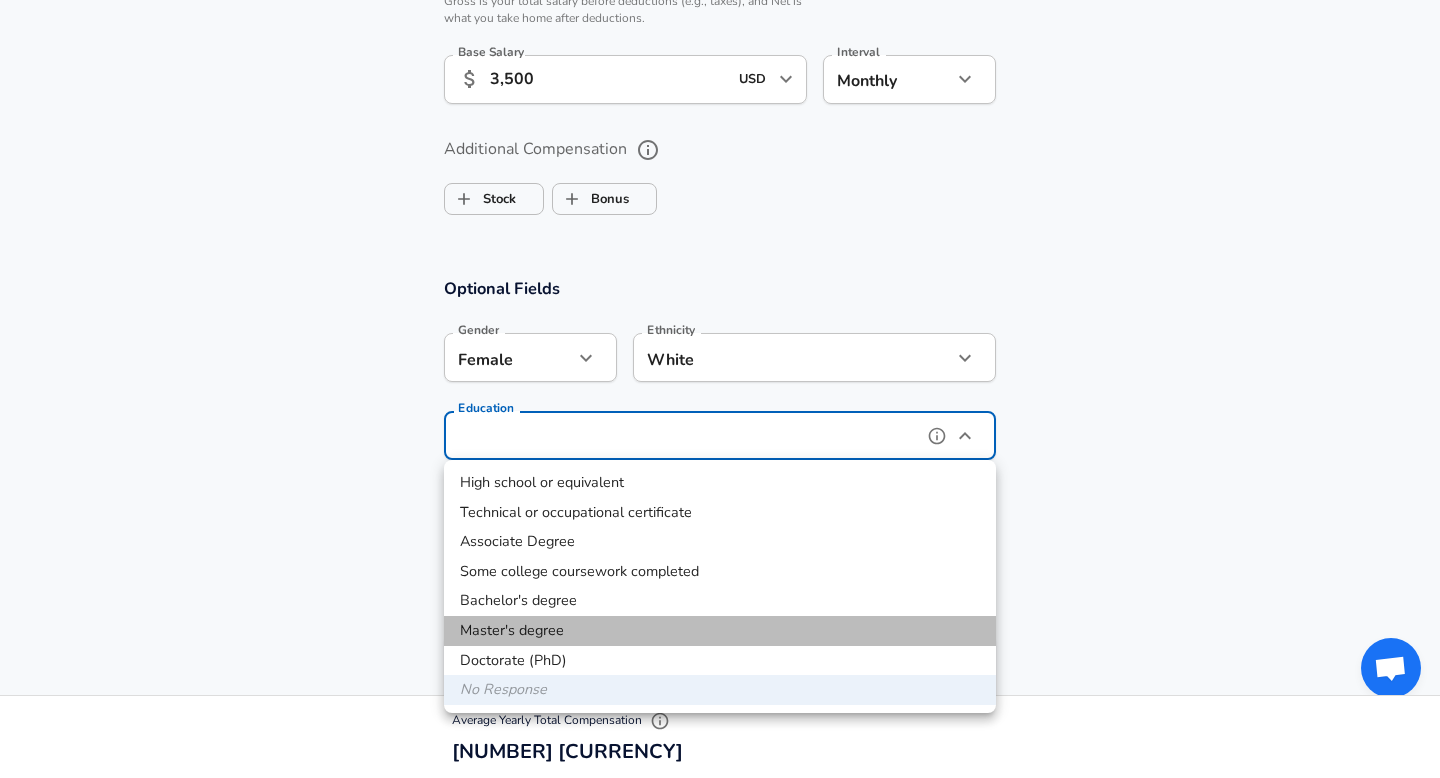 type on "Masters degree" 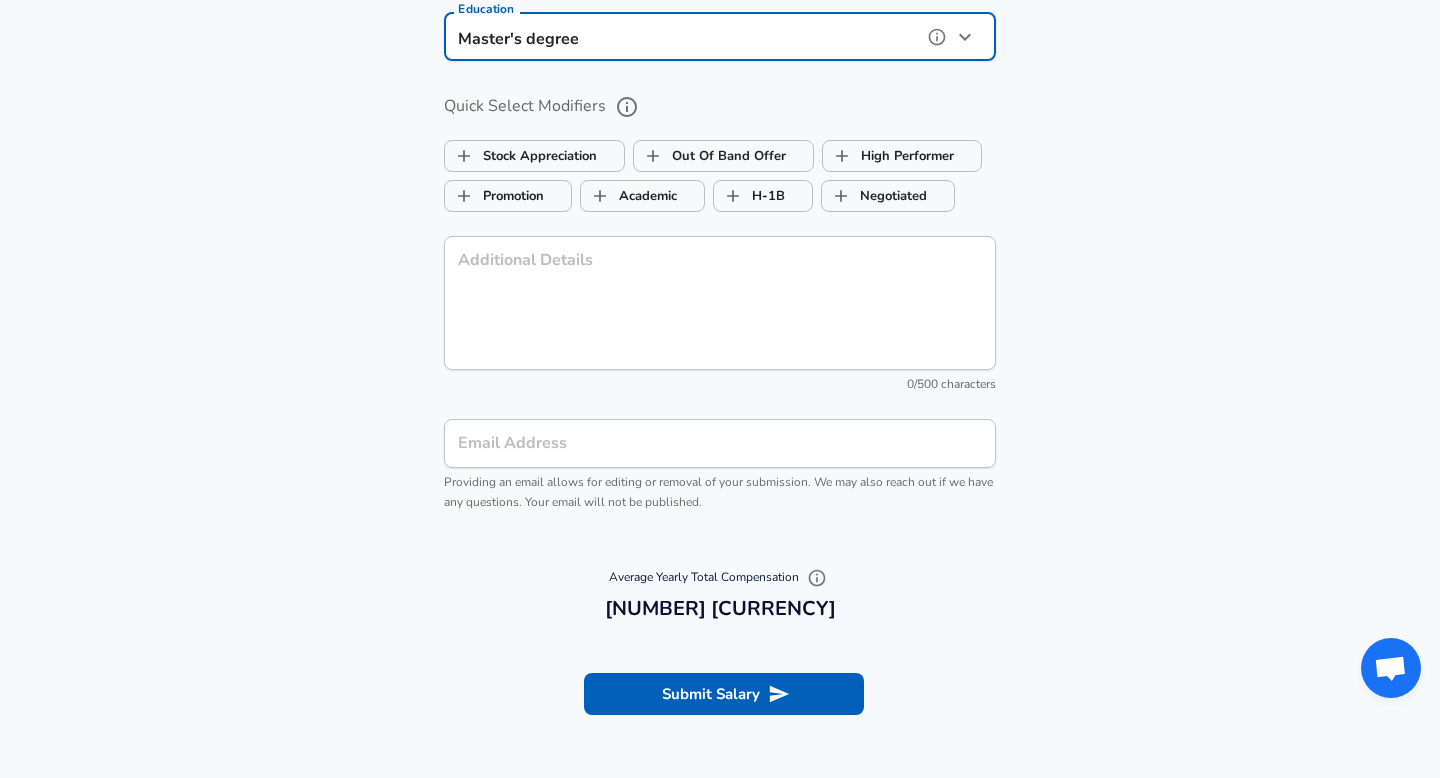 scroll, scrollTop: 1949, scrollLeft: 0, axis: vertical 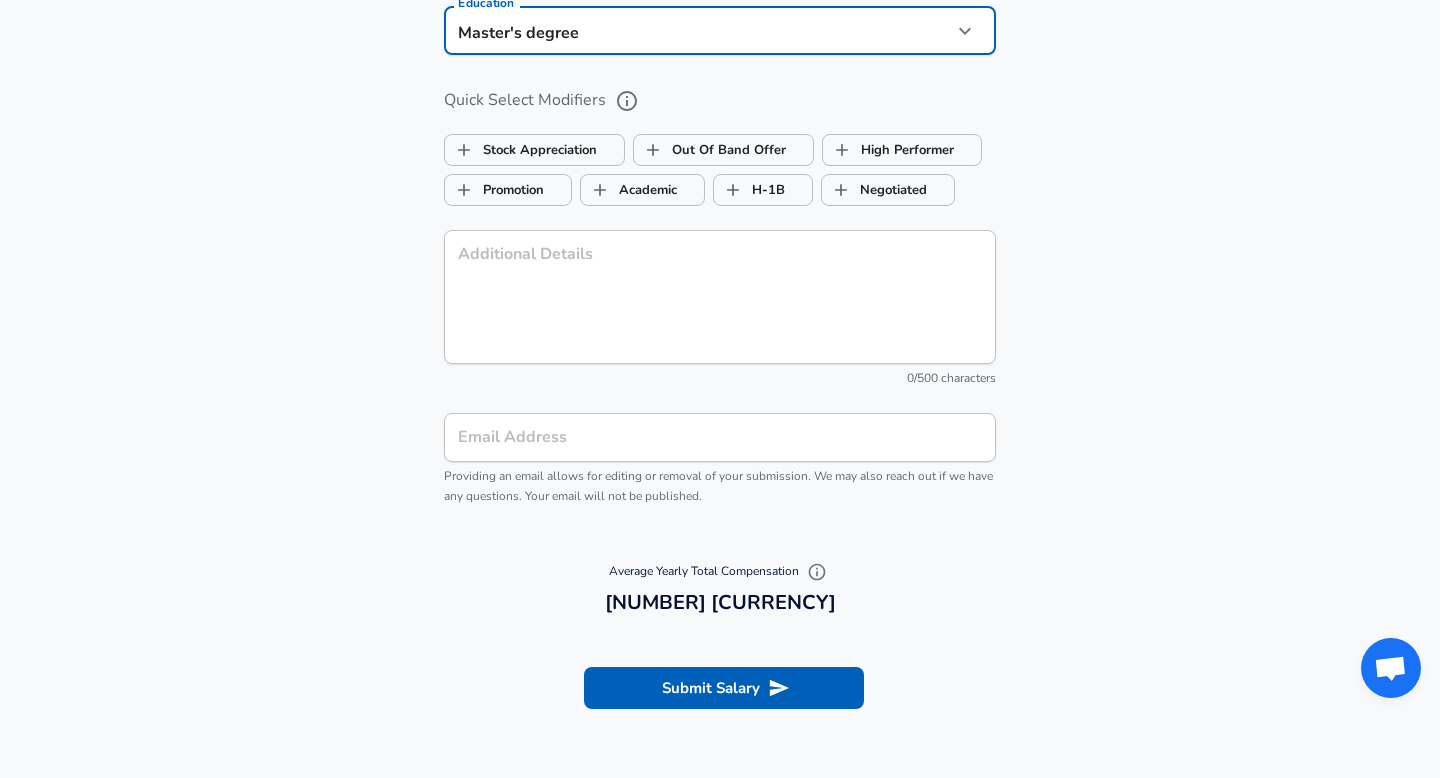 click on "Email Address" at bounding box center [720, 437] 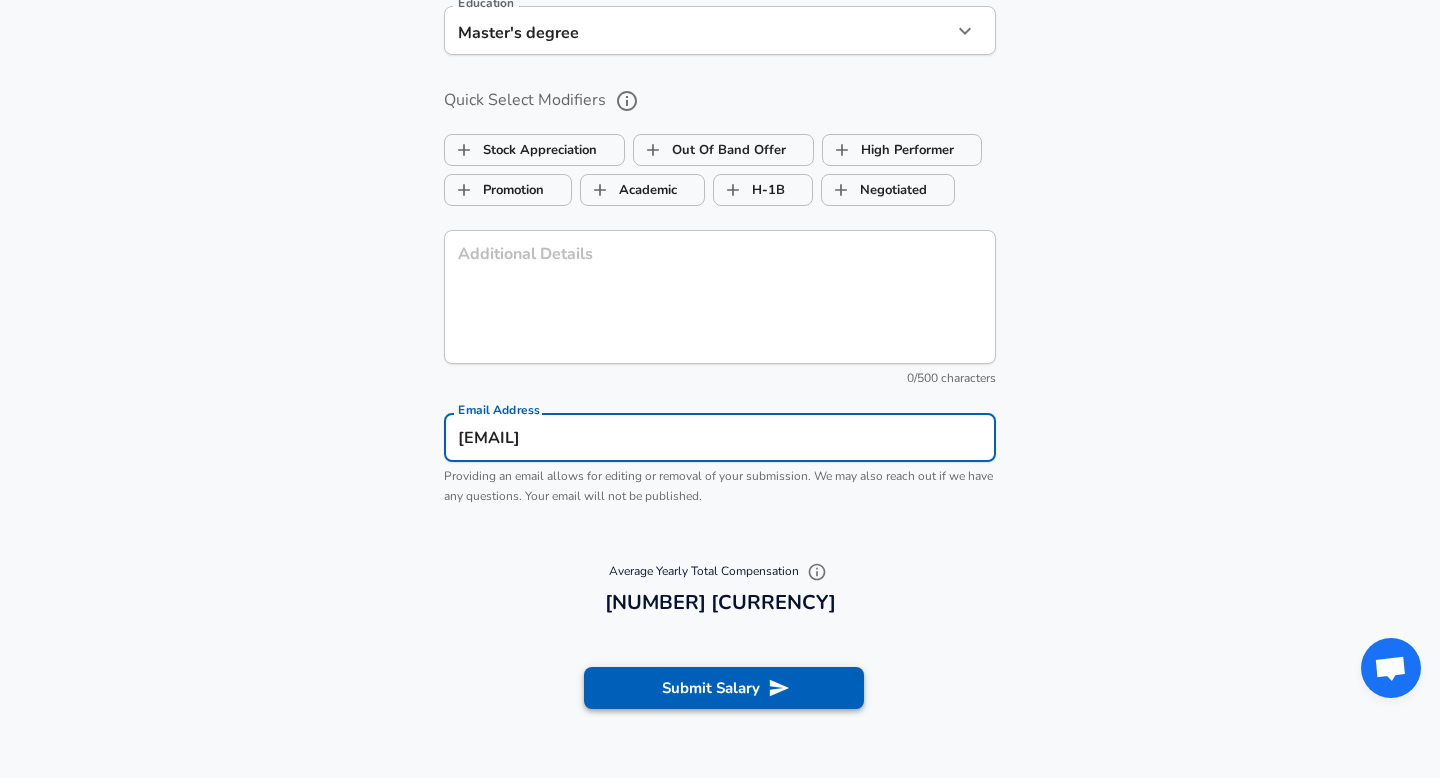 type on "[EMAIL]" 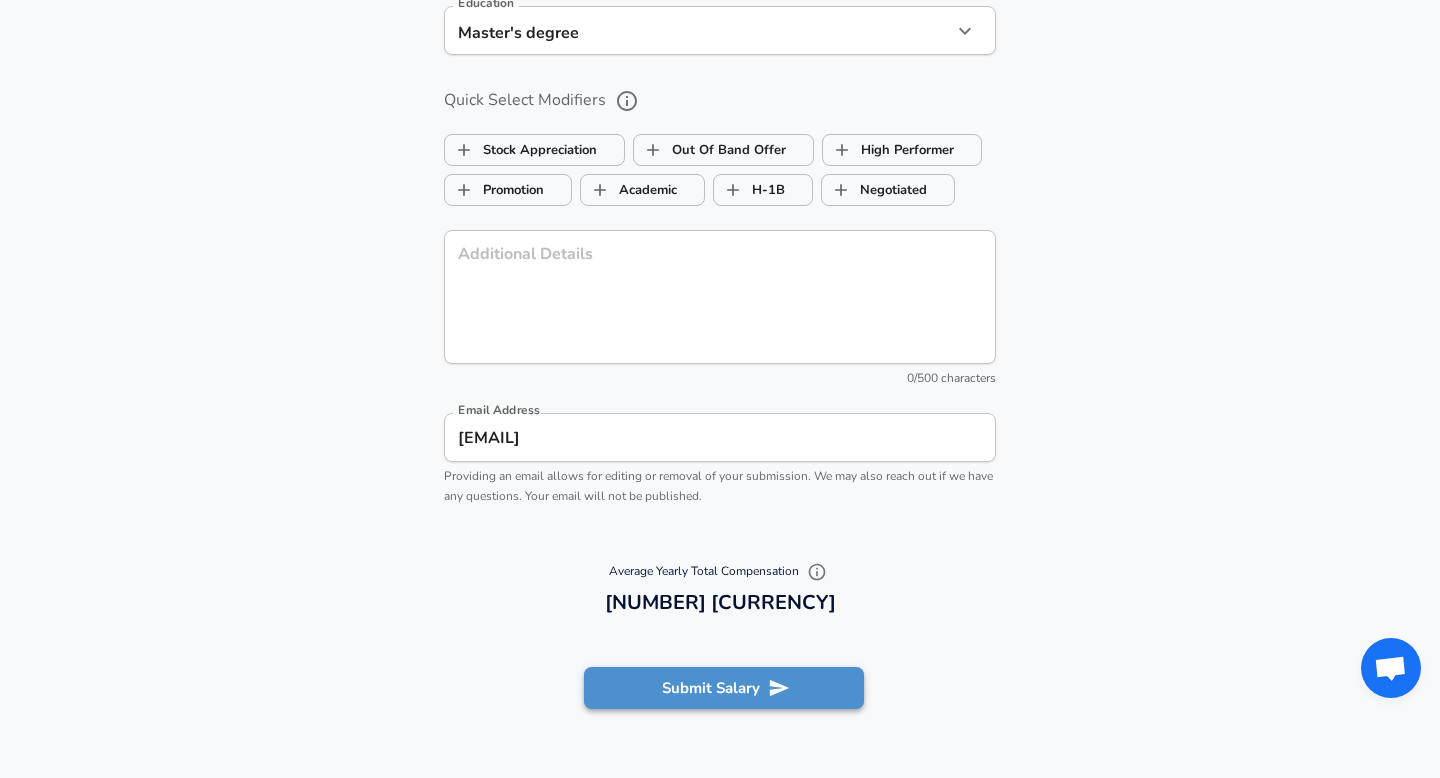 click on "Submit Salary" at bounding box center (724, 688) 